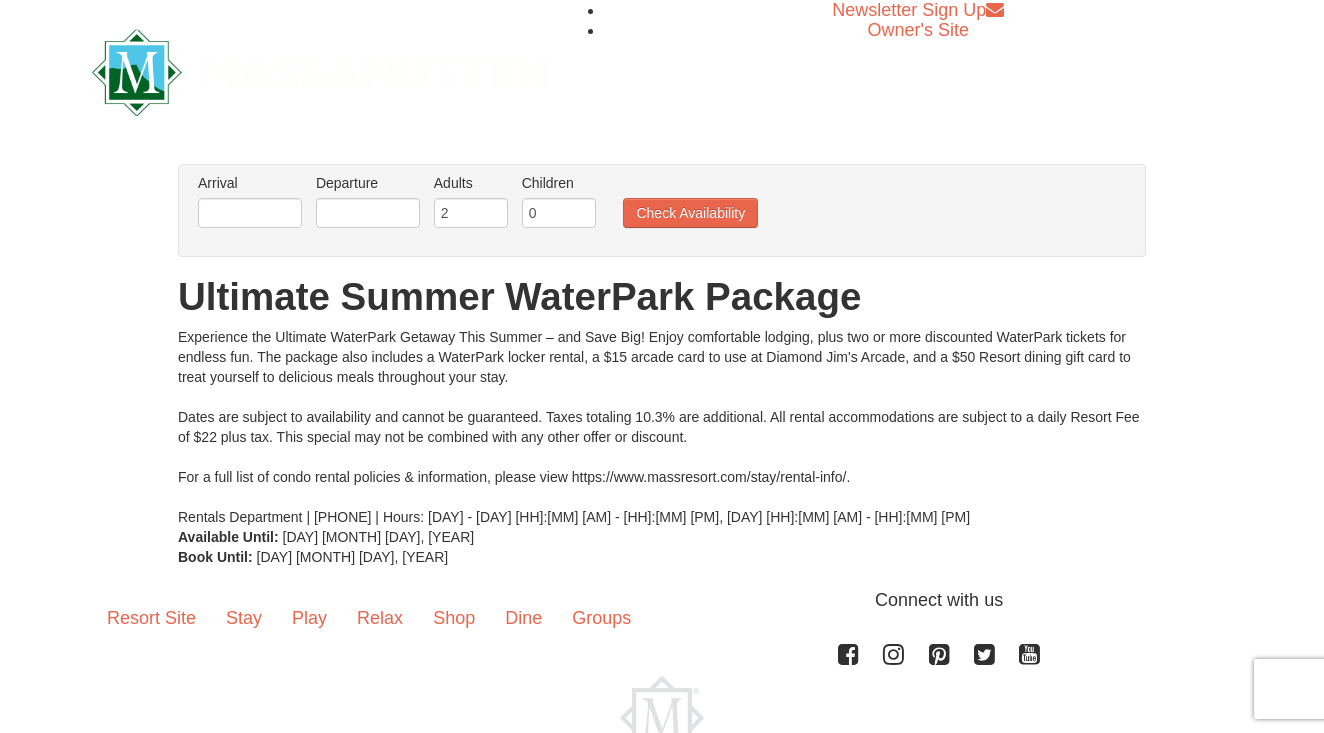 scroll, scrollTop: 0, scrollLeft: 0, axis: both 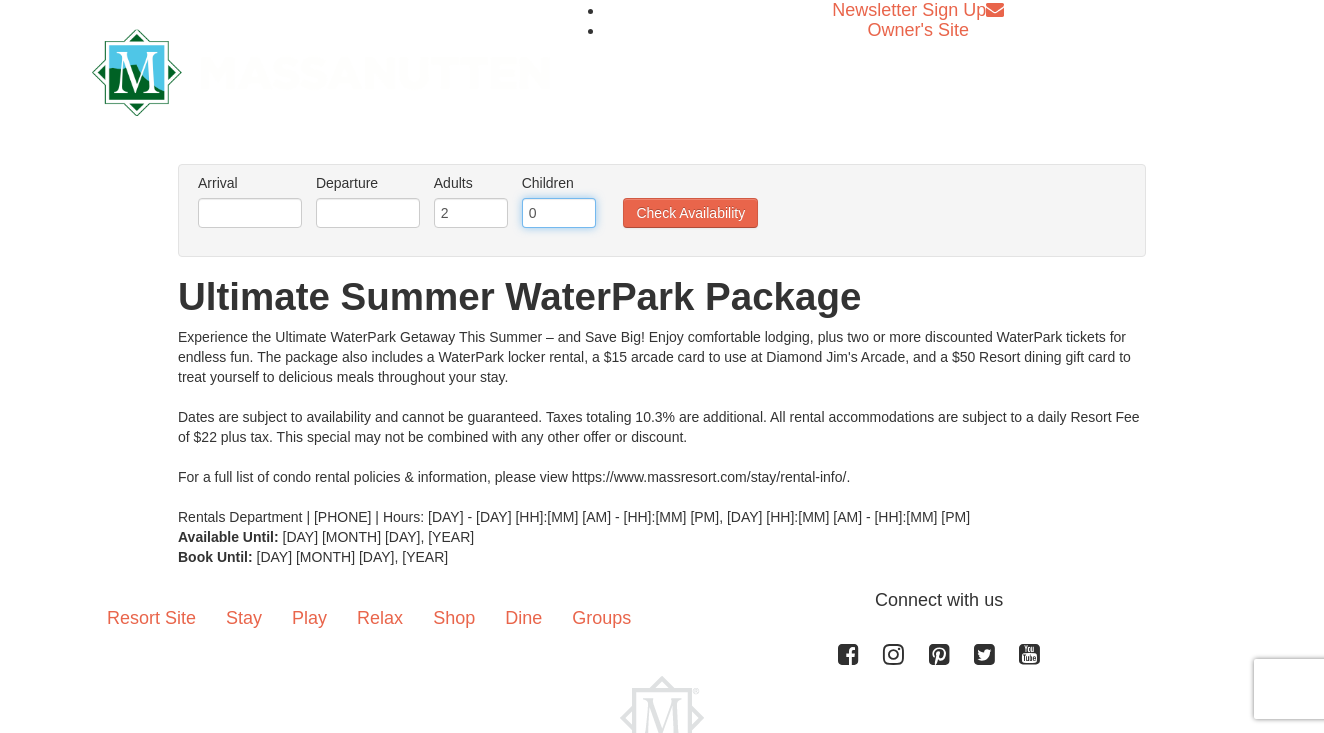 type on "1" 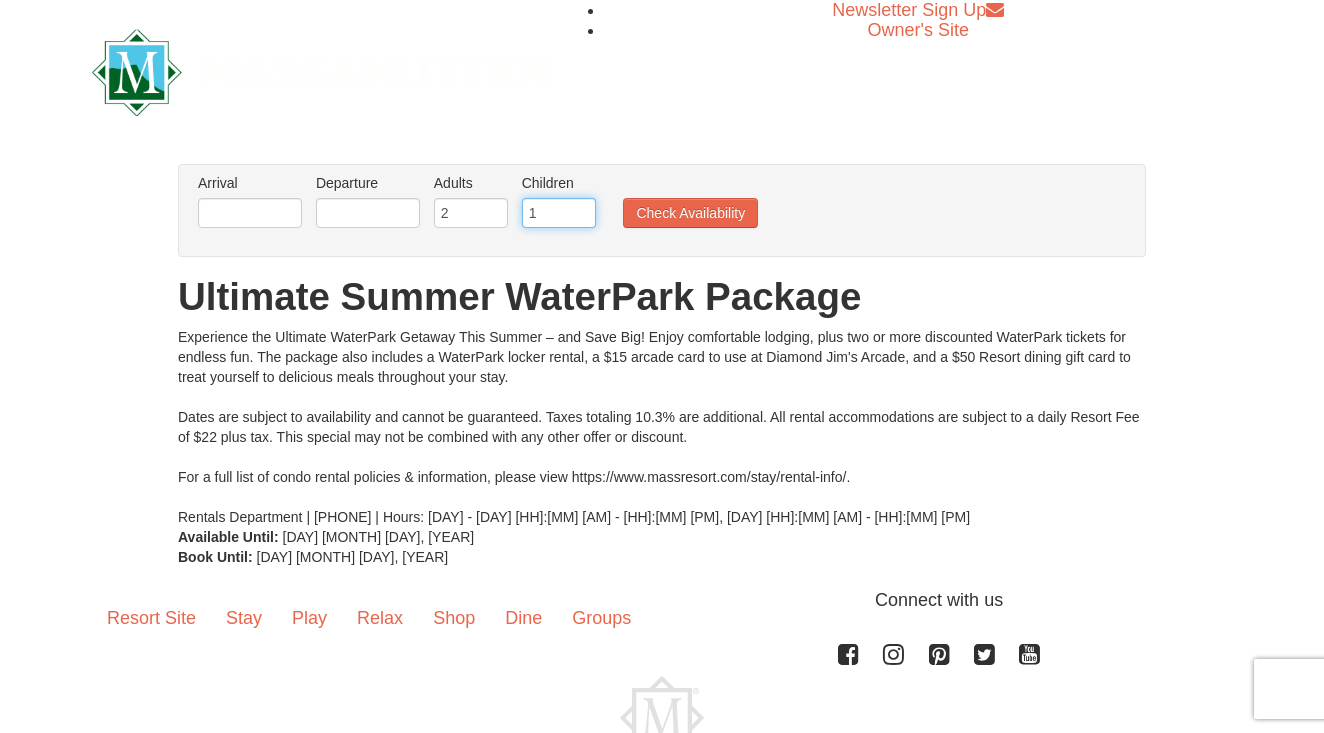 click on "1" at bounding box center (559, 213) 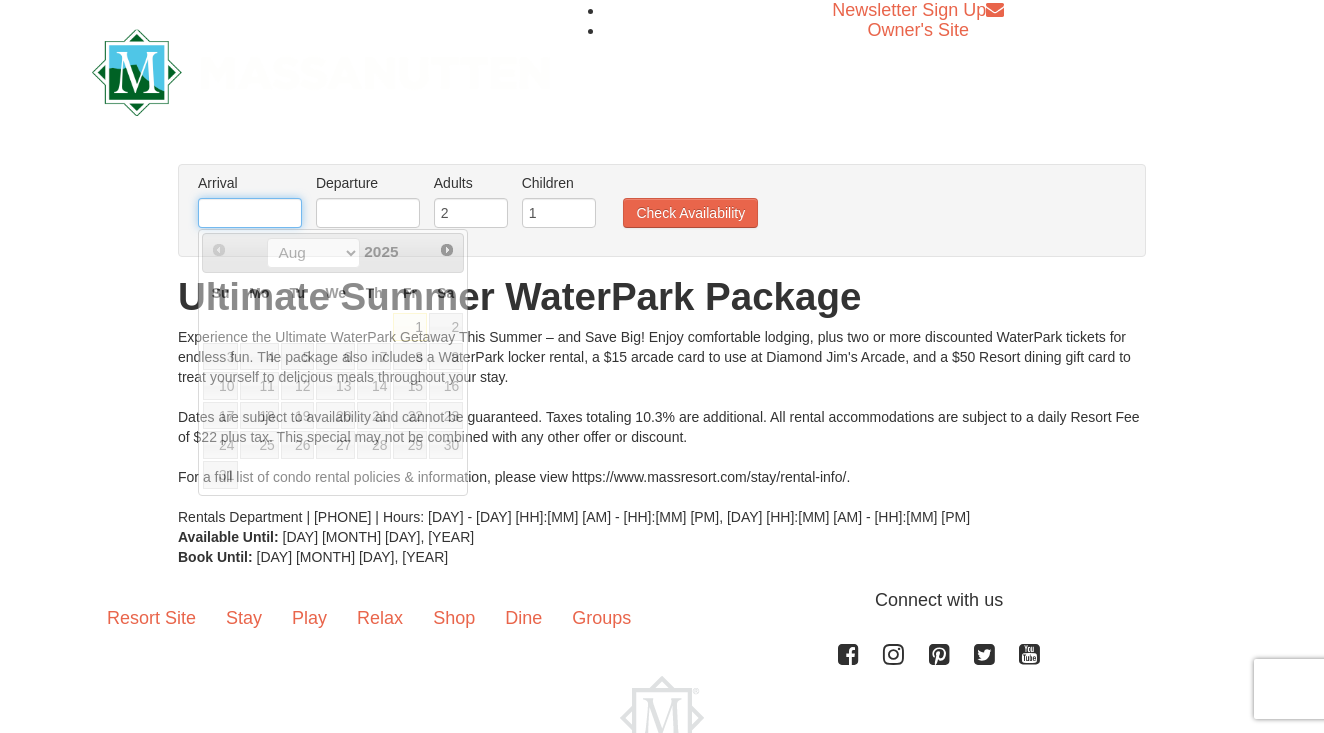 click at bounding box center (250, 213) 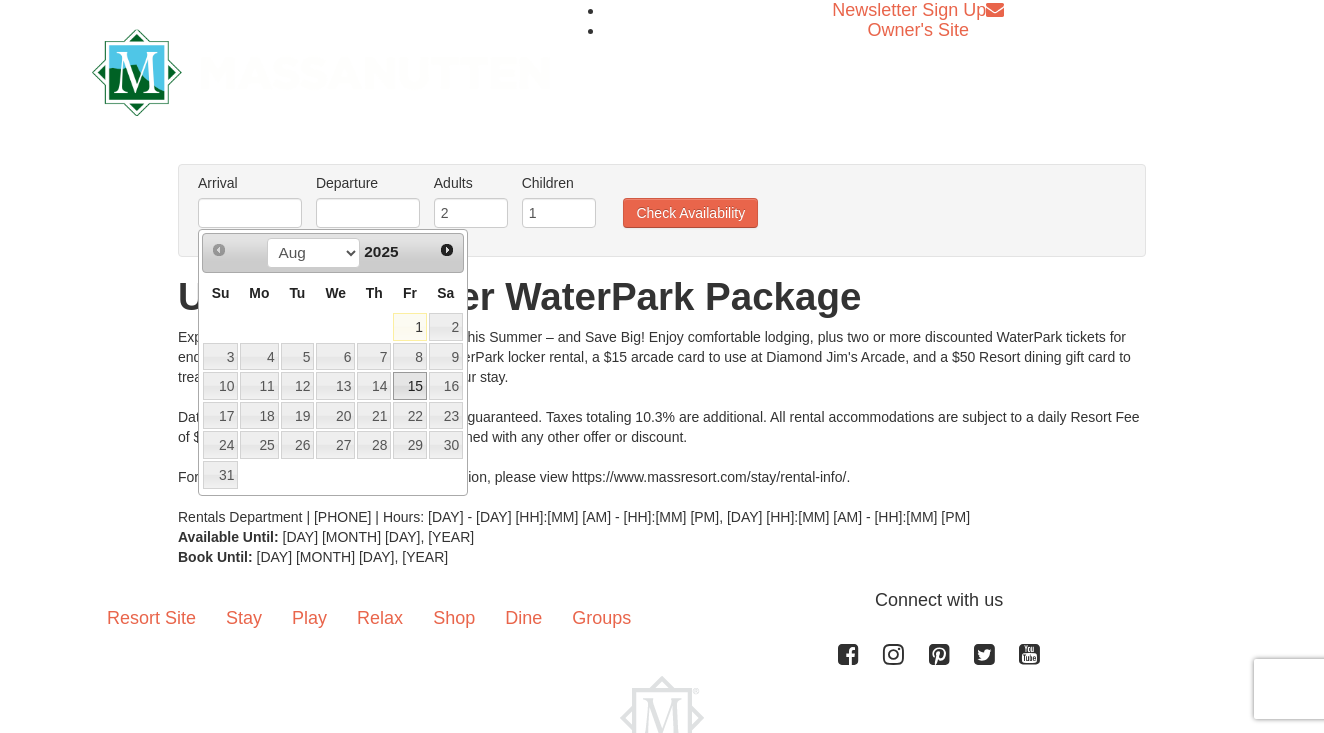 click on "15" at bounding box center (410, 386) 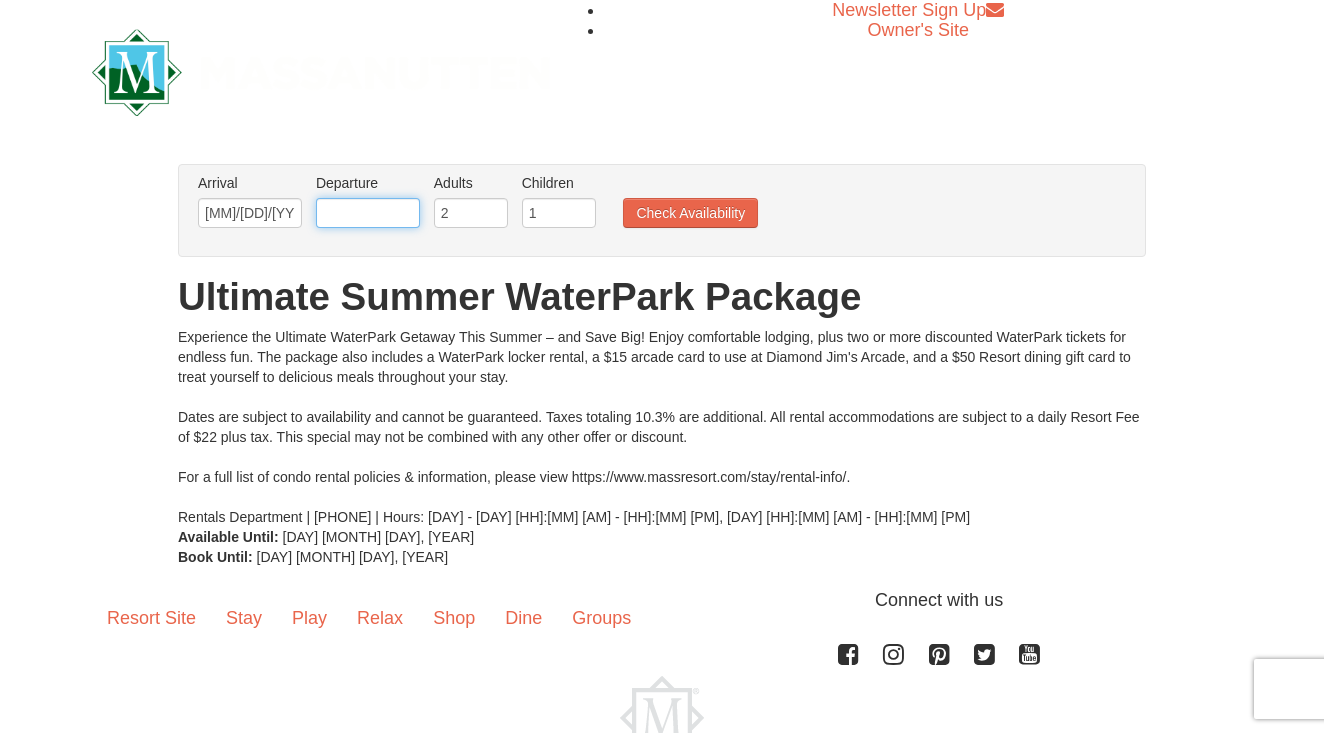 click at bounding box center [368, 213] 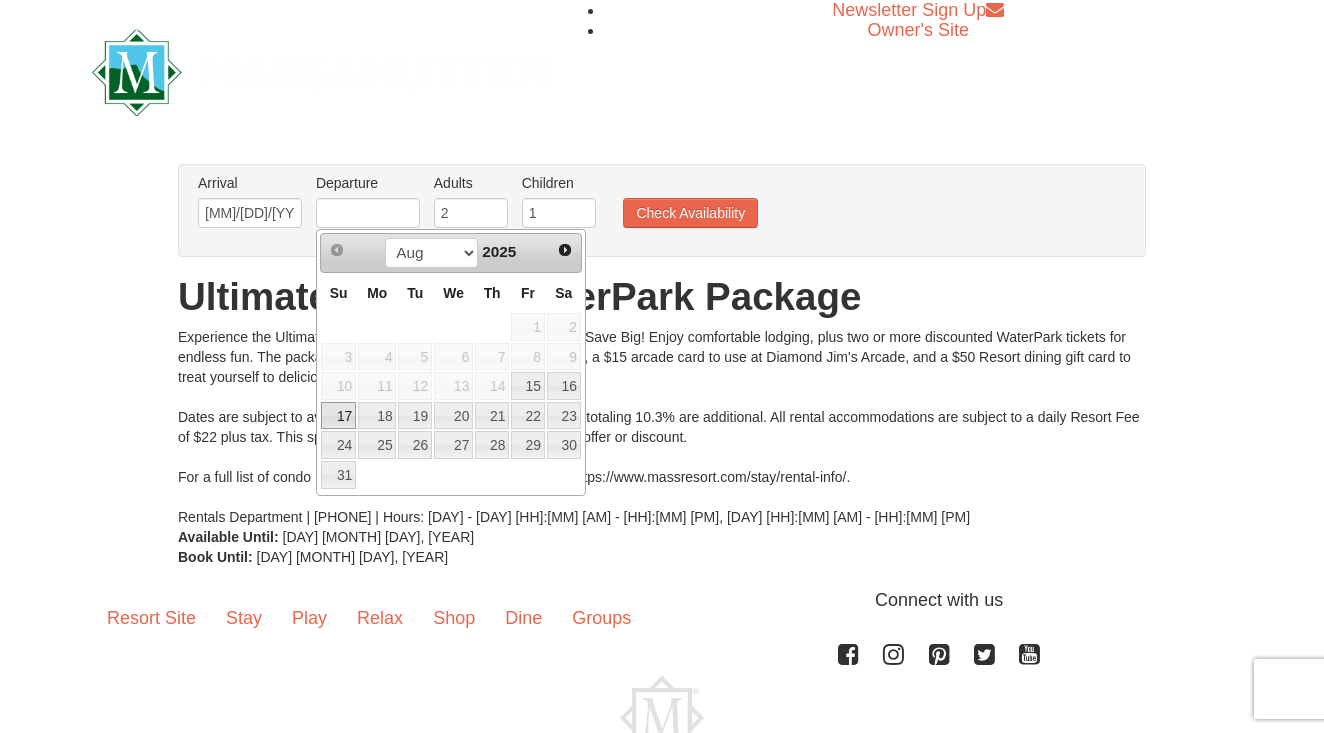 click on "17" at bounding box center [338, 416] 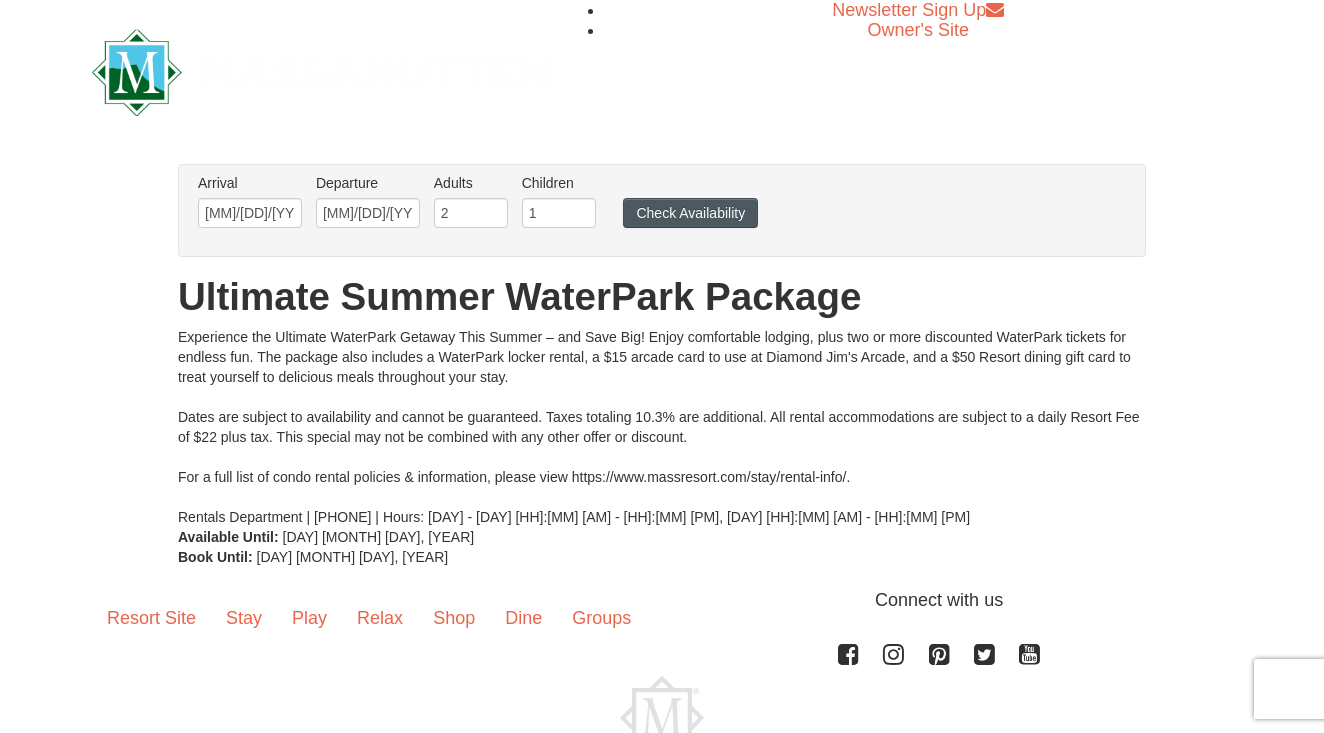 click on "Check Availability" at bounding box center [690, 213] 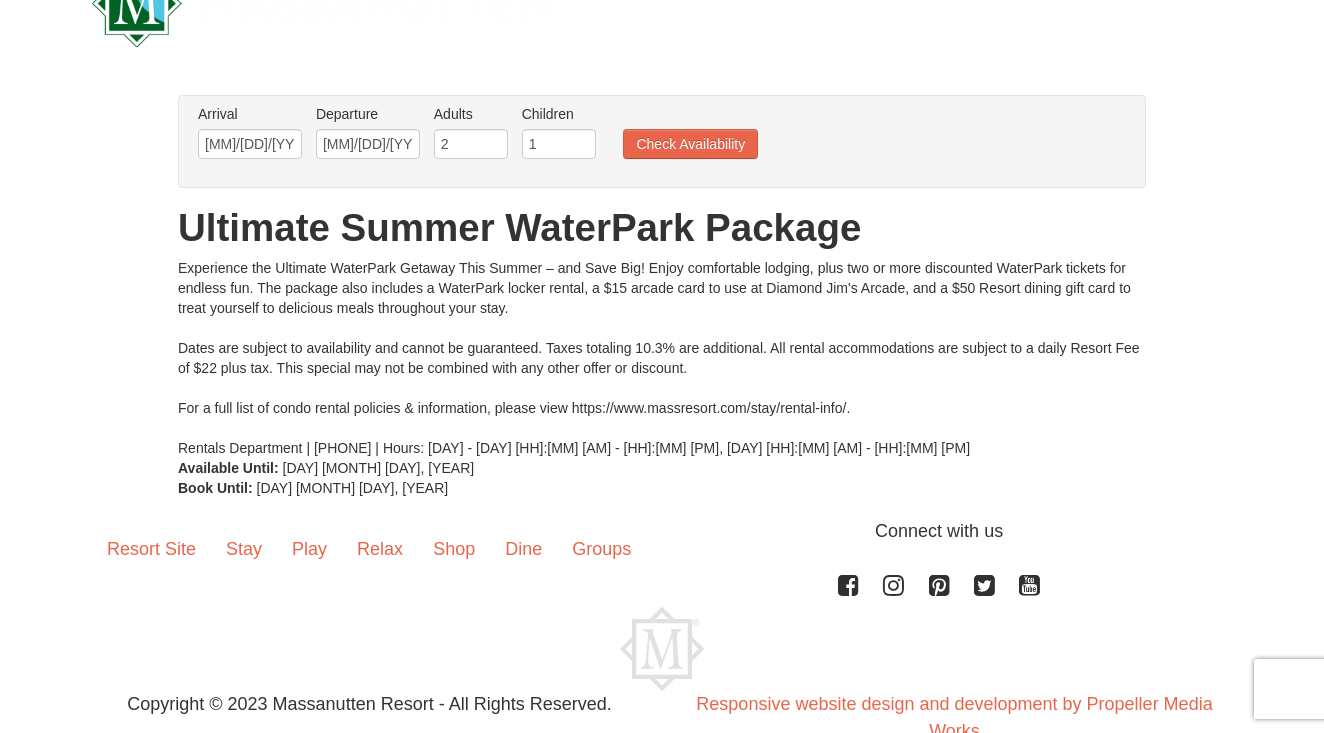 scroll, scrollTop: 70, scrollLeft: 0, axis: vertical 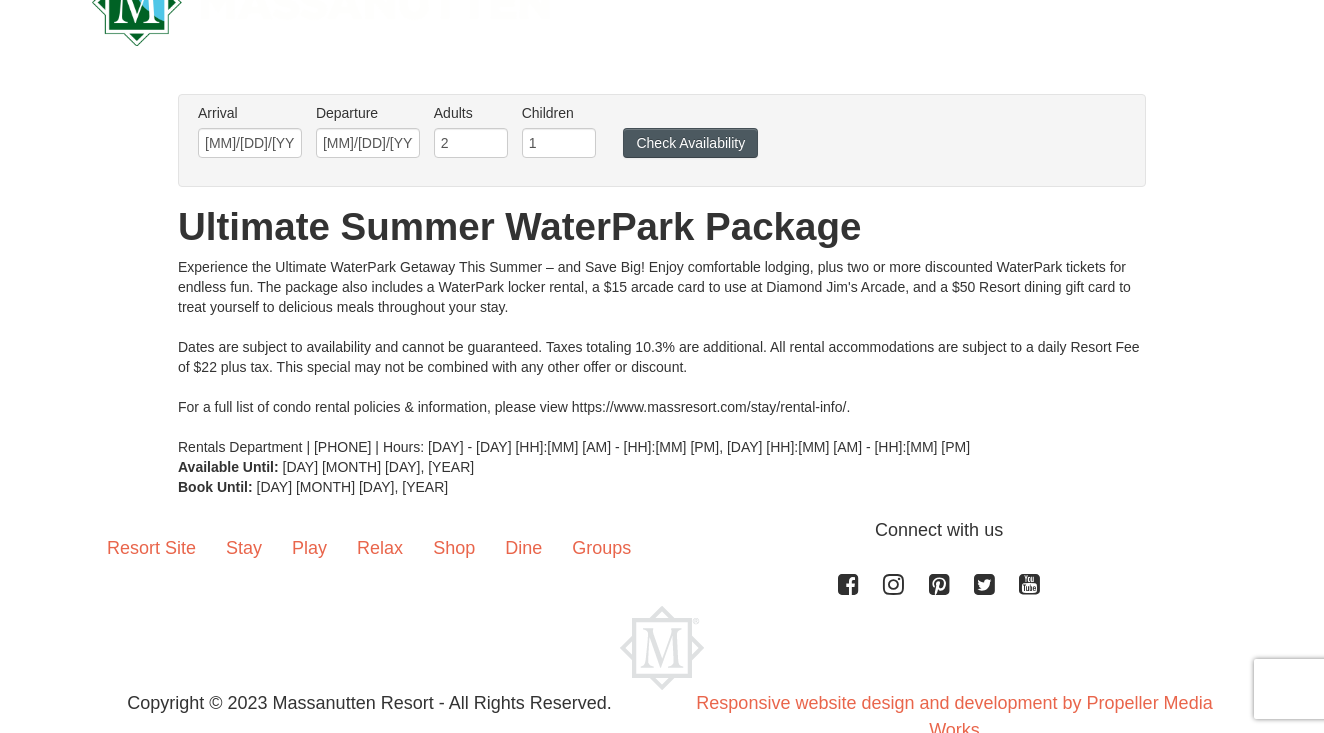 click on "Check Availability" at bounding box center [690, 143] 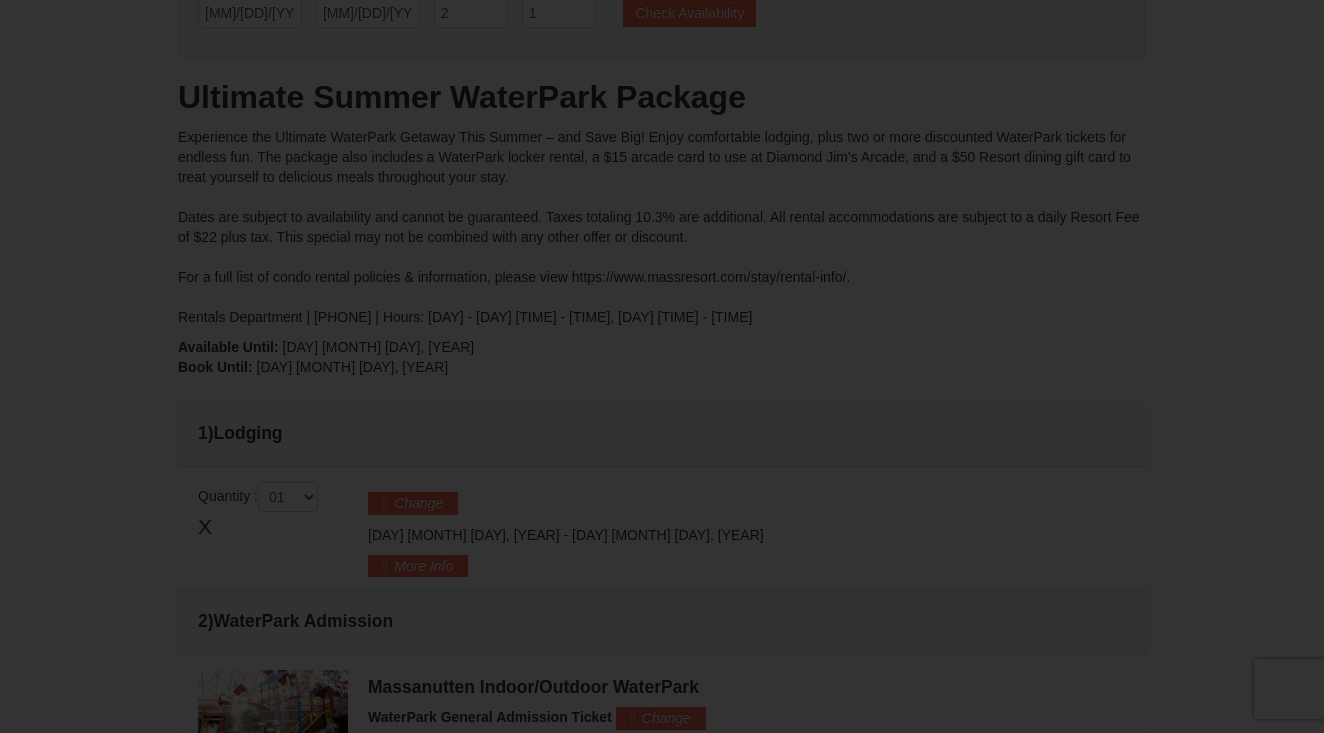 scroll, scrollTop: 0, scrollLeft: 0, axis: both 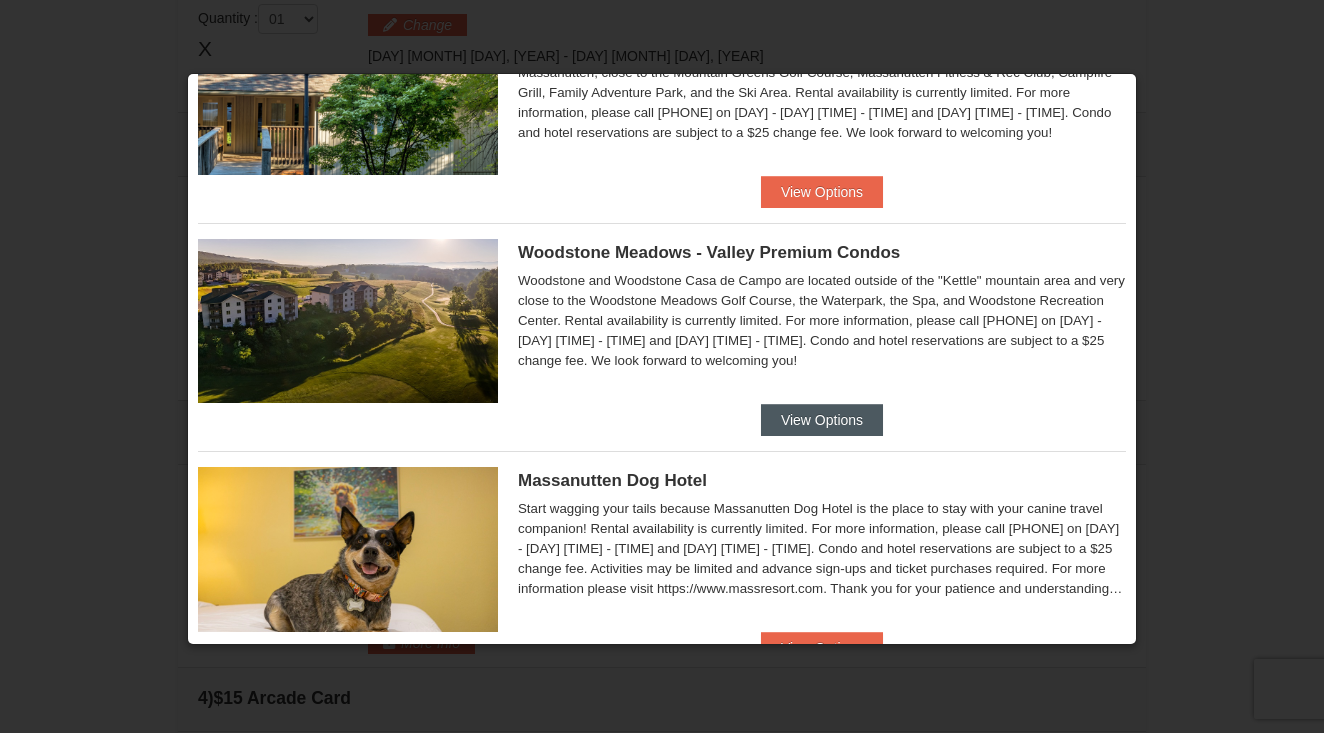 click on "View Options" at bounding box center [822, 420] 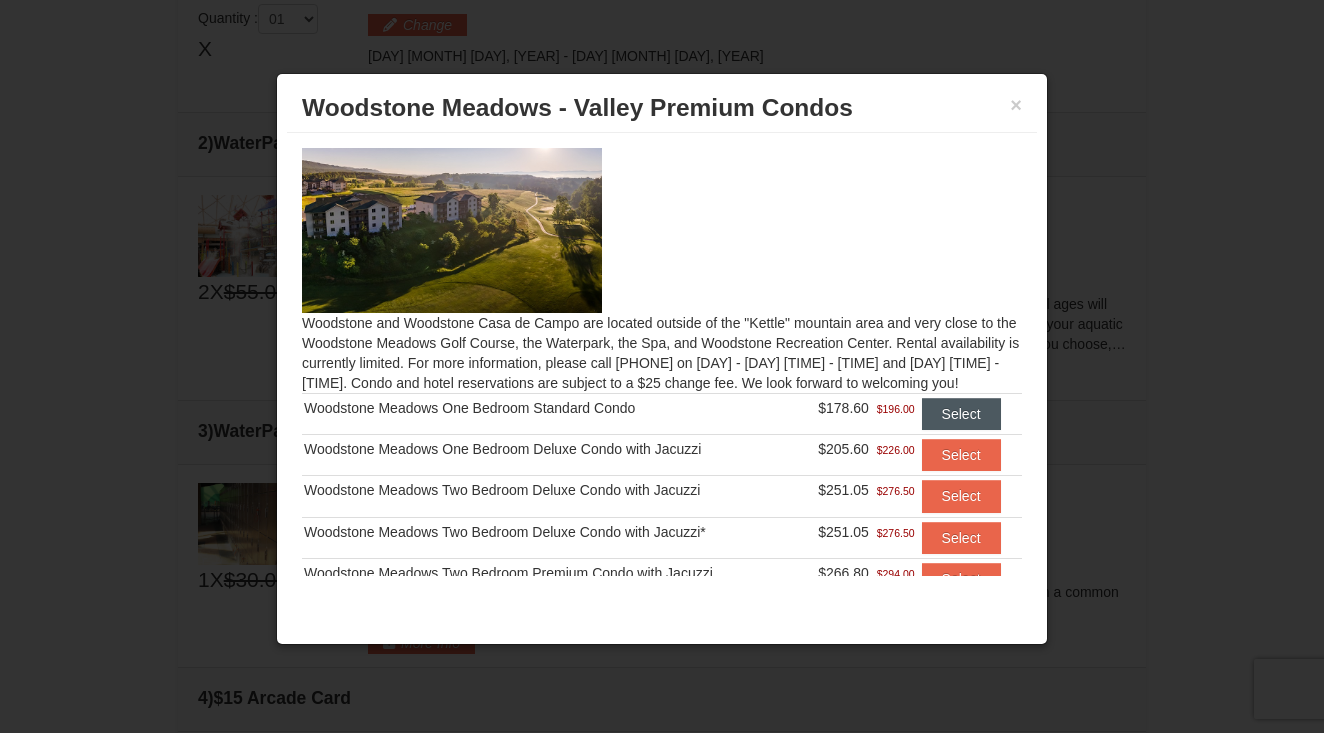click on "Select" at bounding box center (961, 414) 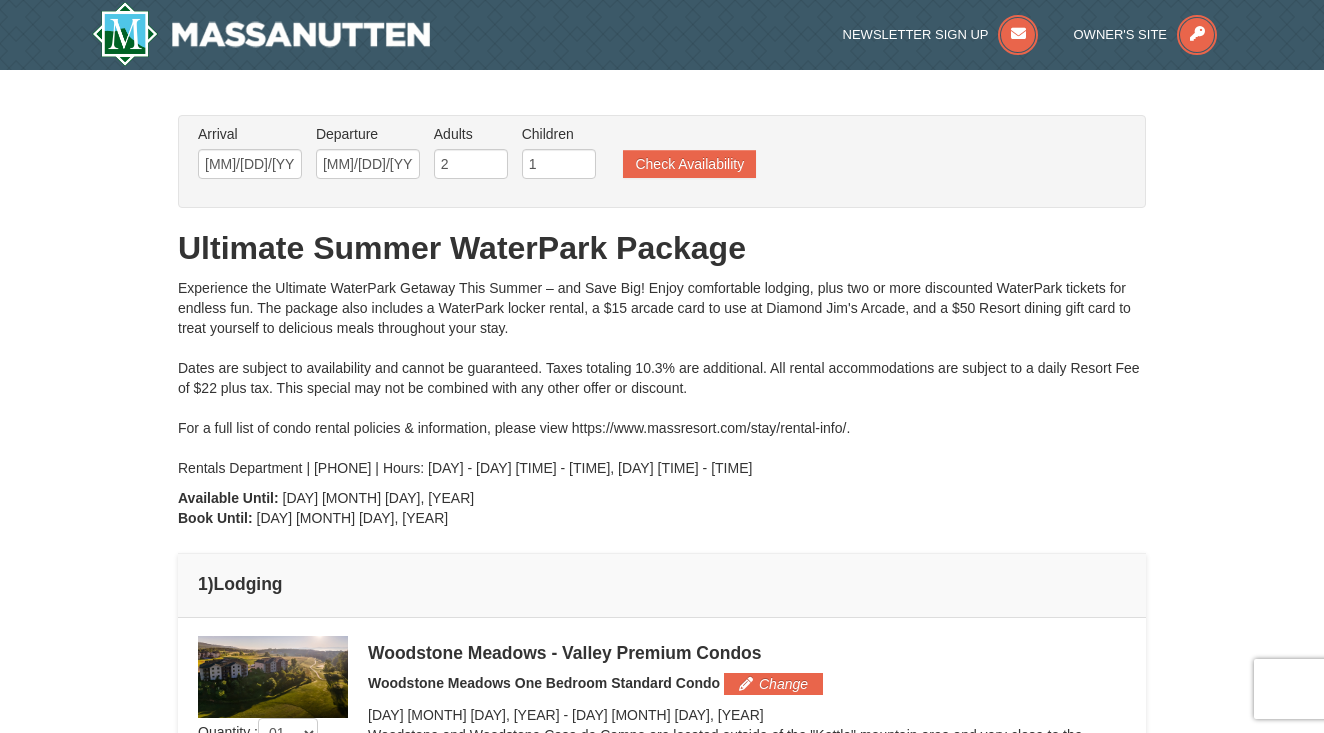 scroll, scrollTop: 0, scrollLeft: 0, axis: both 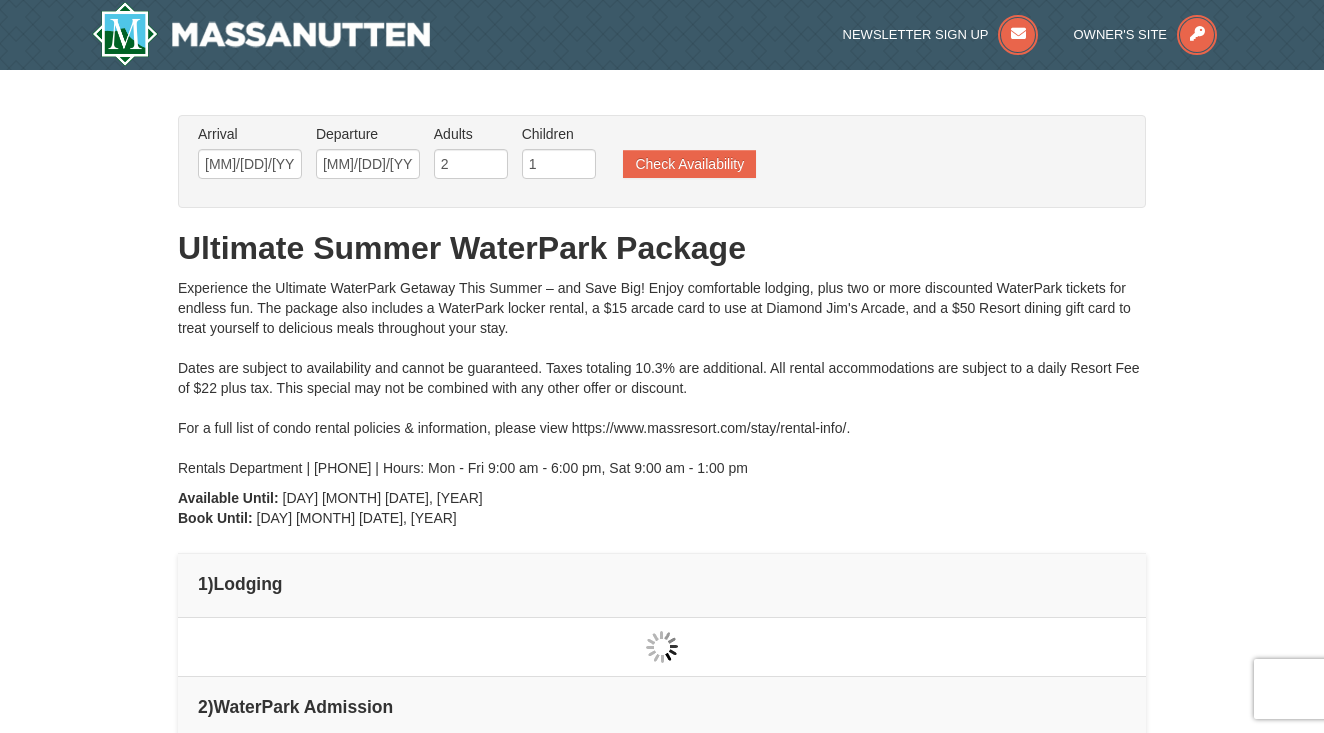 type on "[MM]/[DD]/[YYYY]" 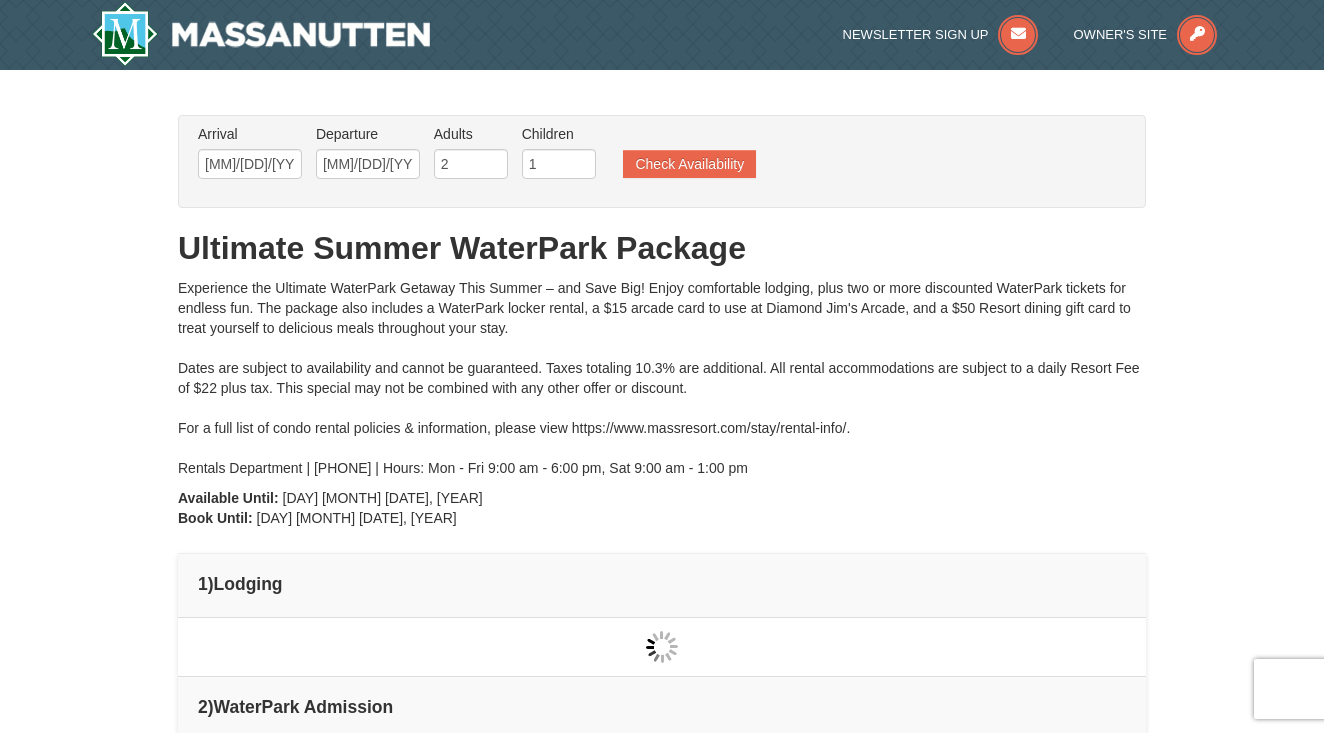 type on "[MM]/[DD]/[YYYY]" 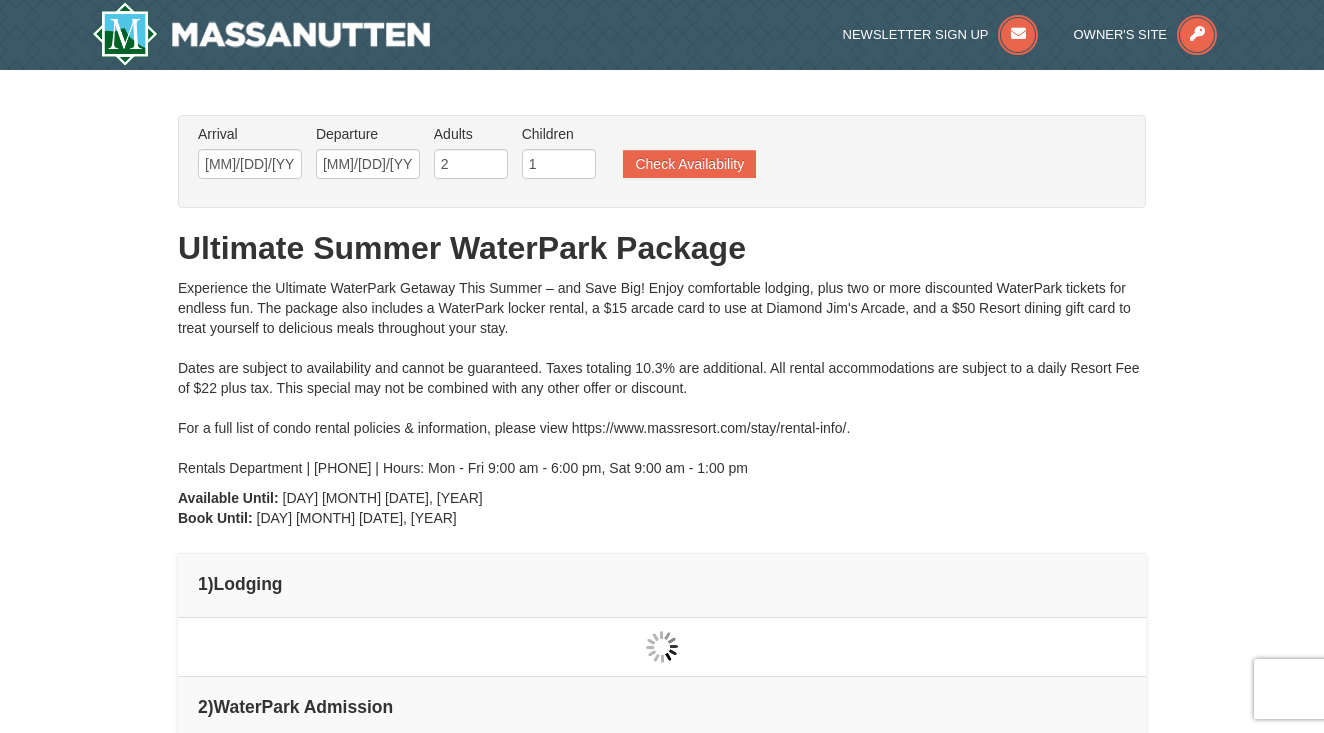 type on "[MM]/[DD]/[YYYY]" 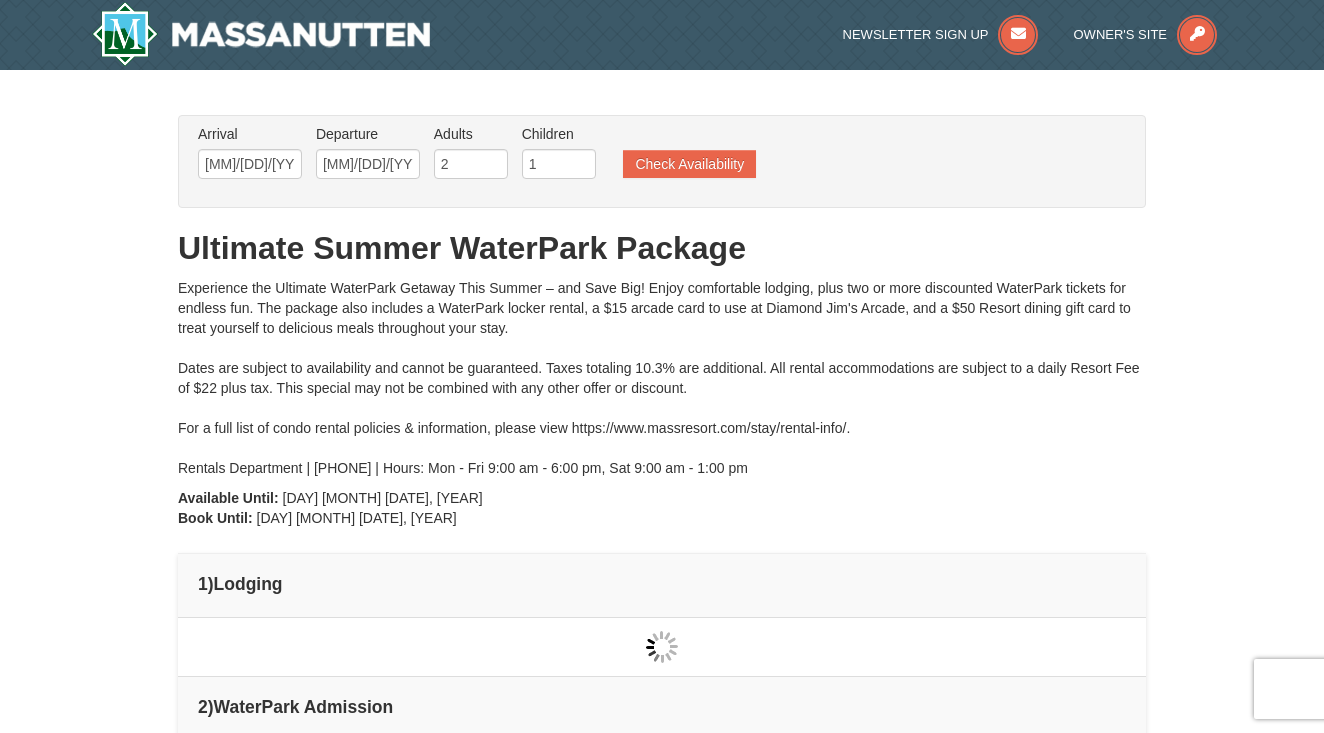 type on "[MM]/[DD]/[YYYY]" 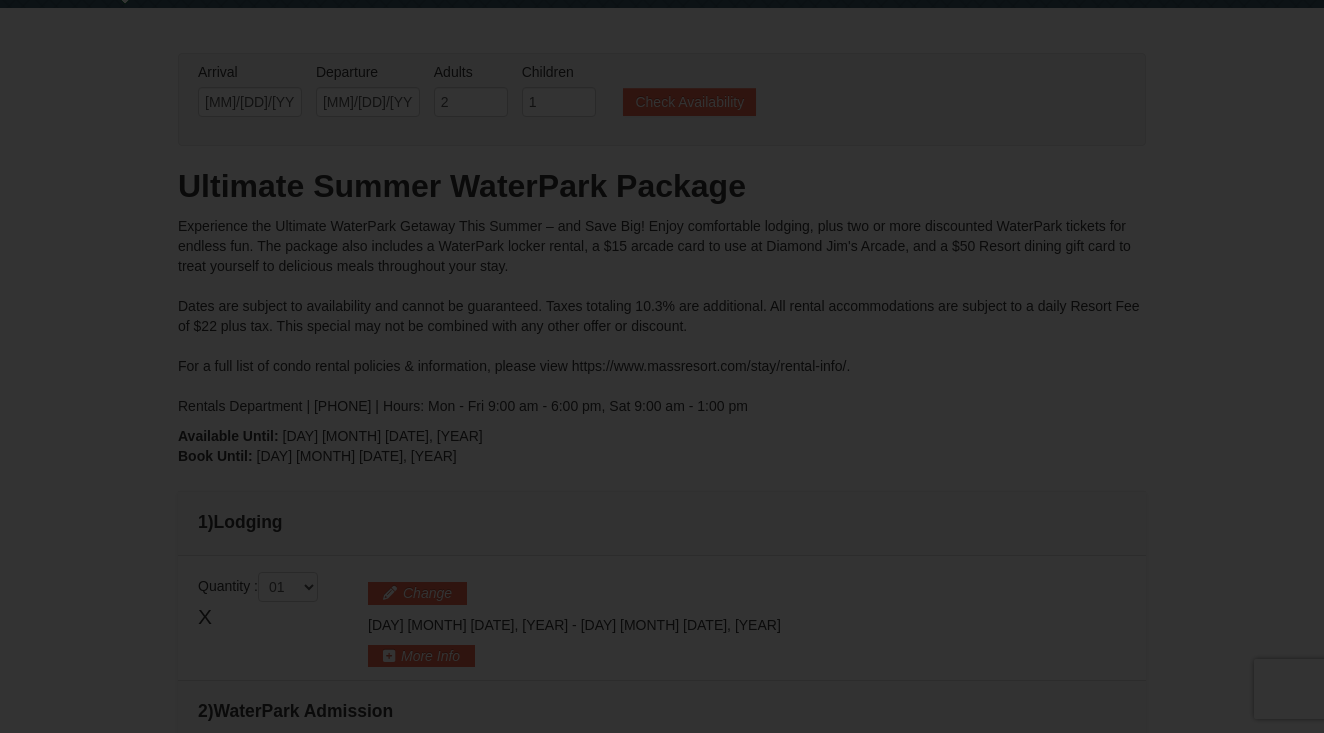scroll, scrollTop: 293, scrollLeft: 0, axis: vertical 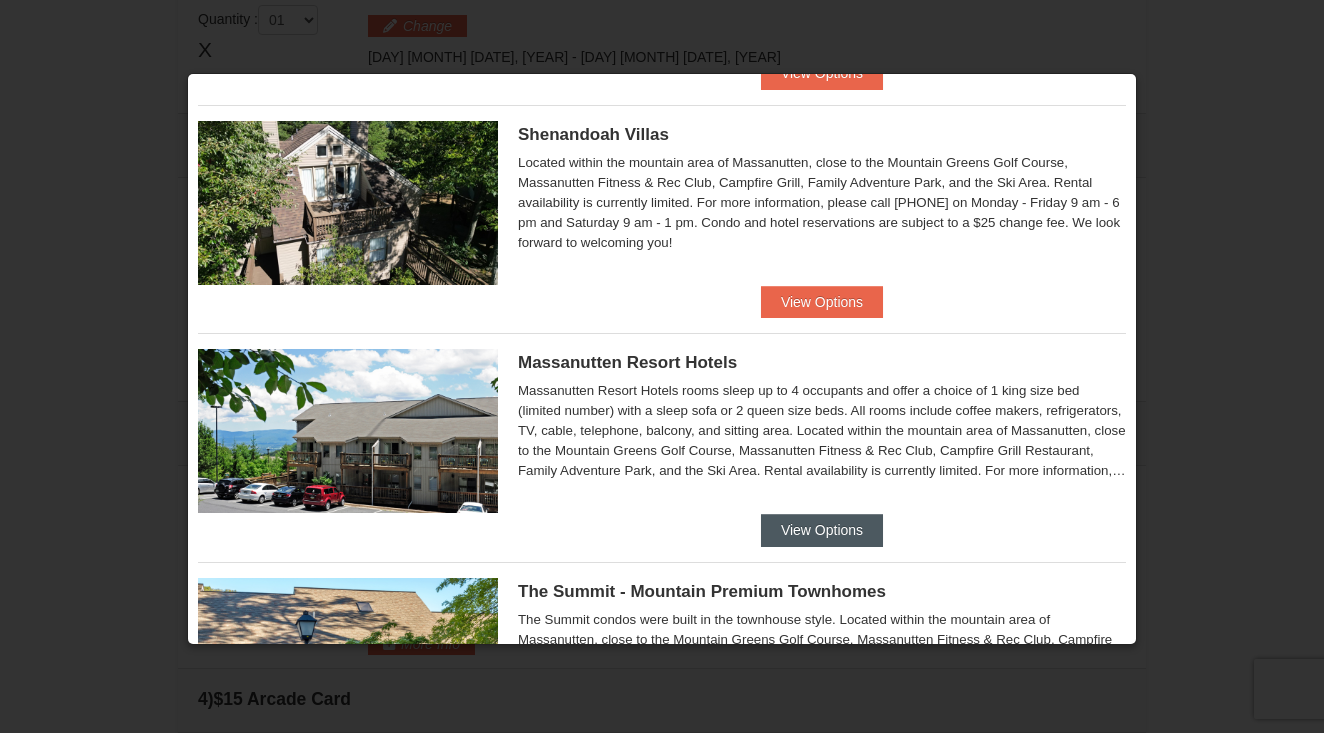 click on "View Options" at bounding box center [822, 530] 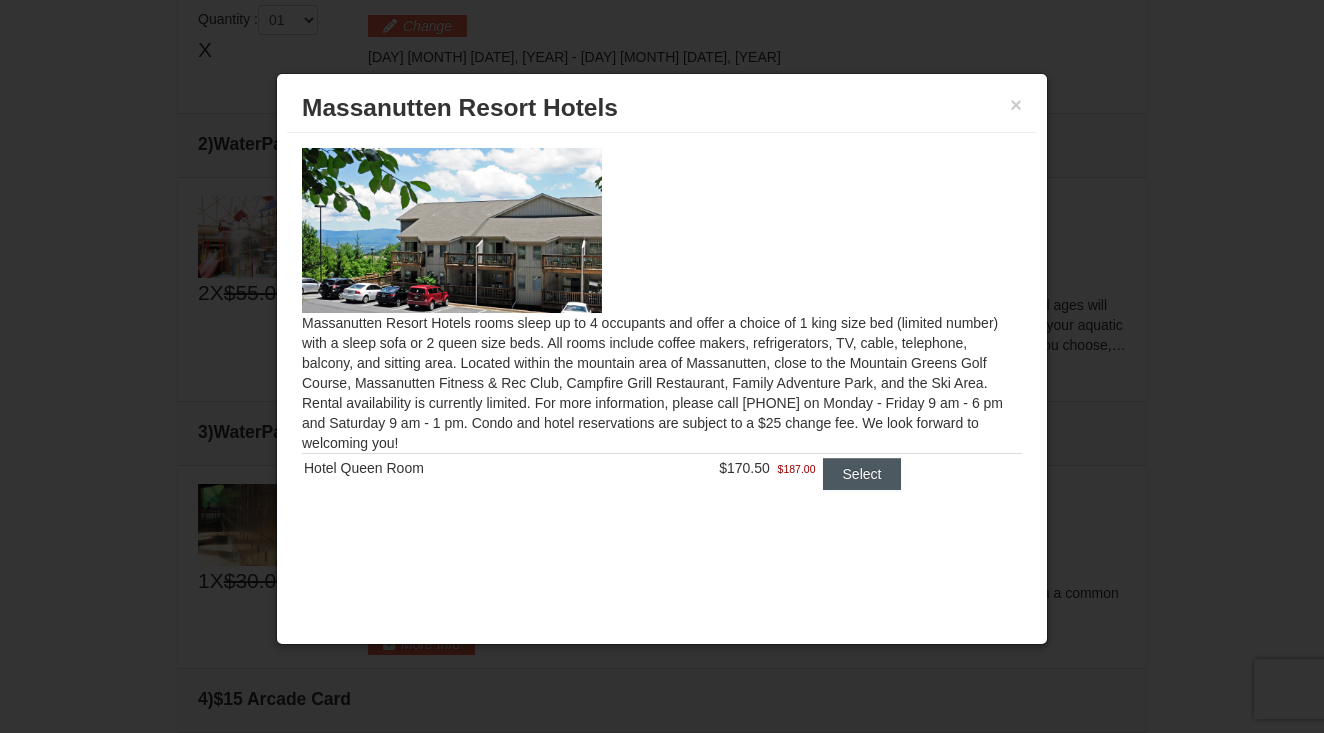 click on "Select" at bounding box center (862, 474) 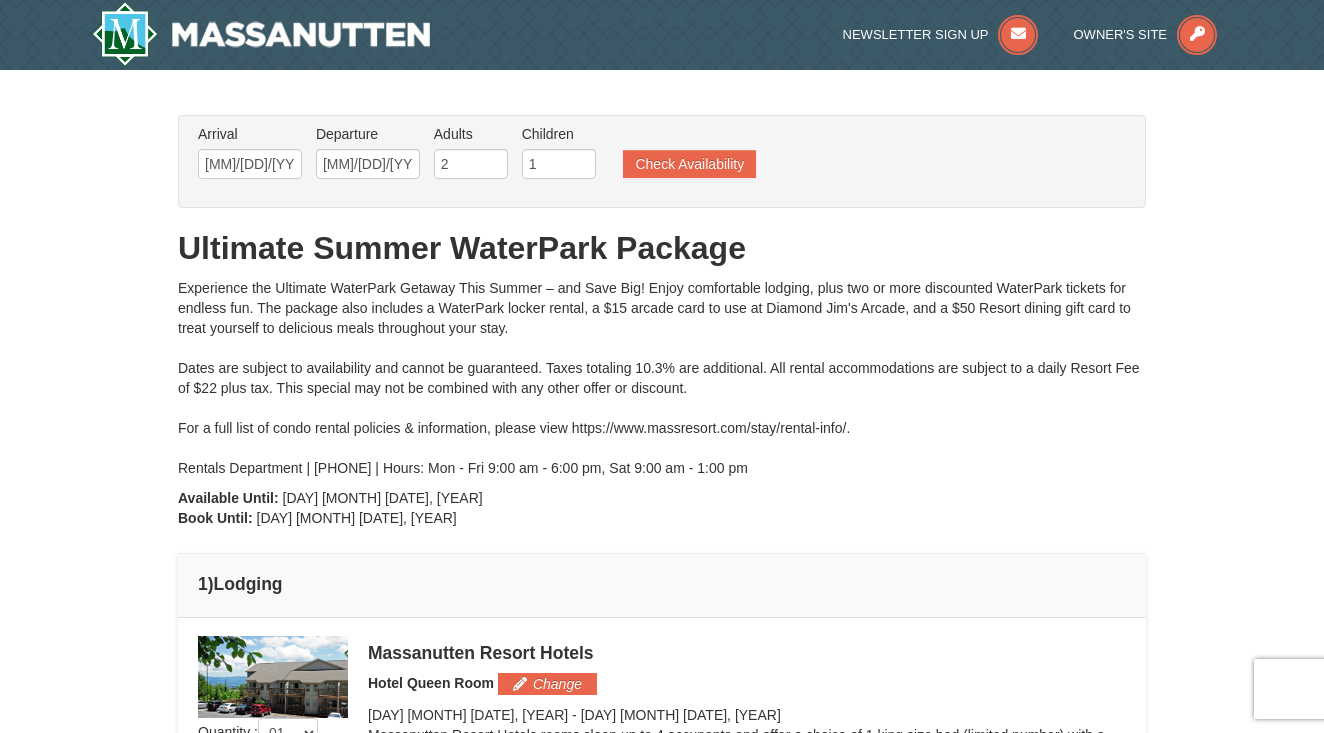 scroll, scrollTop: 0, scrollLeft: 0, axis: both 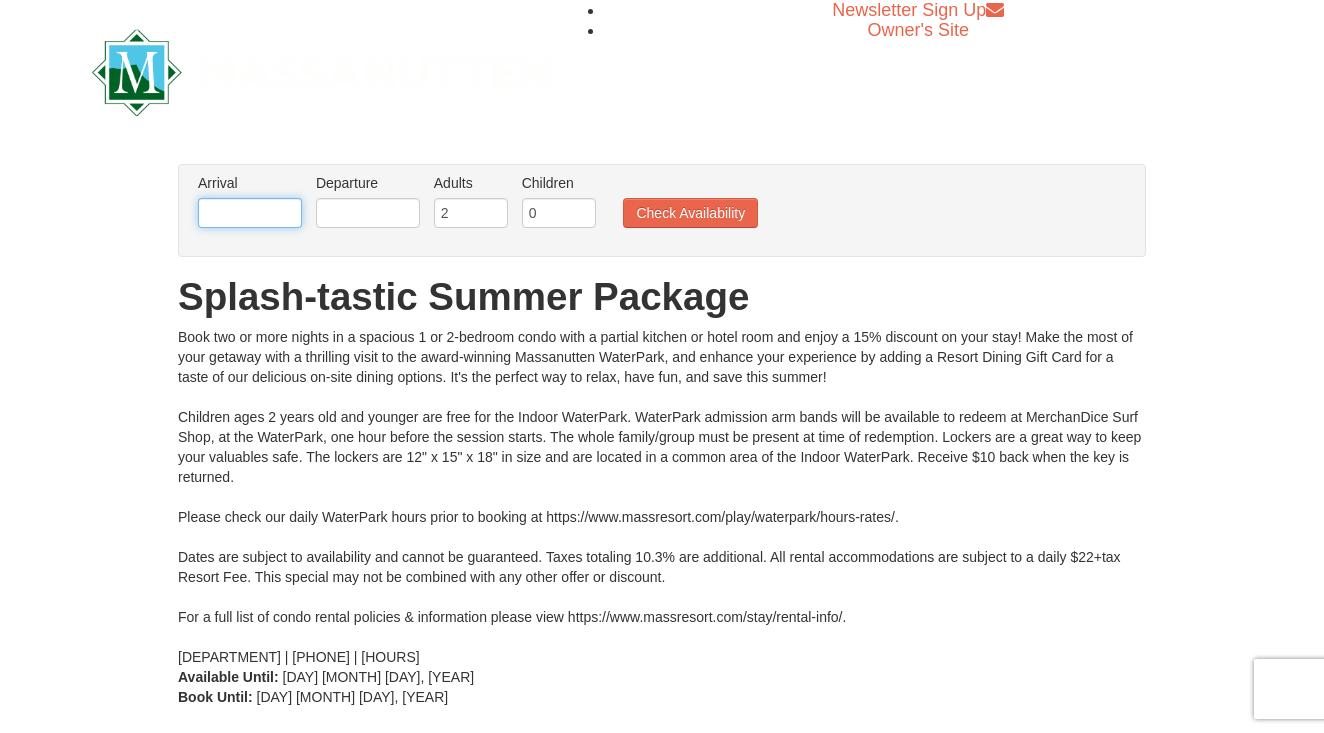 click at bounding box center [250, 213] 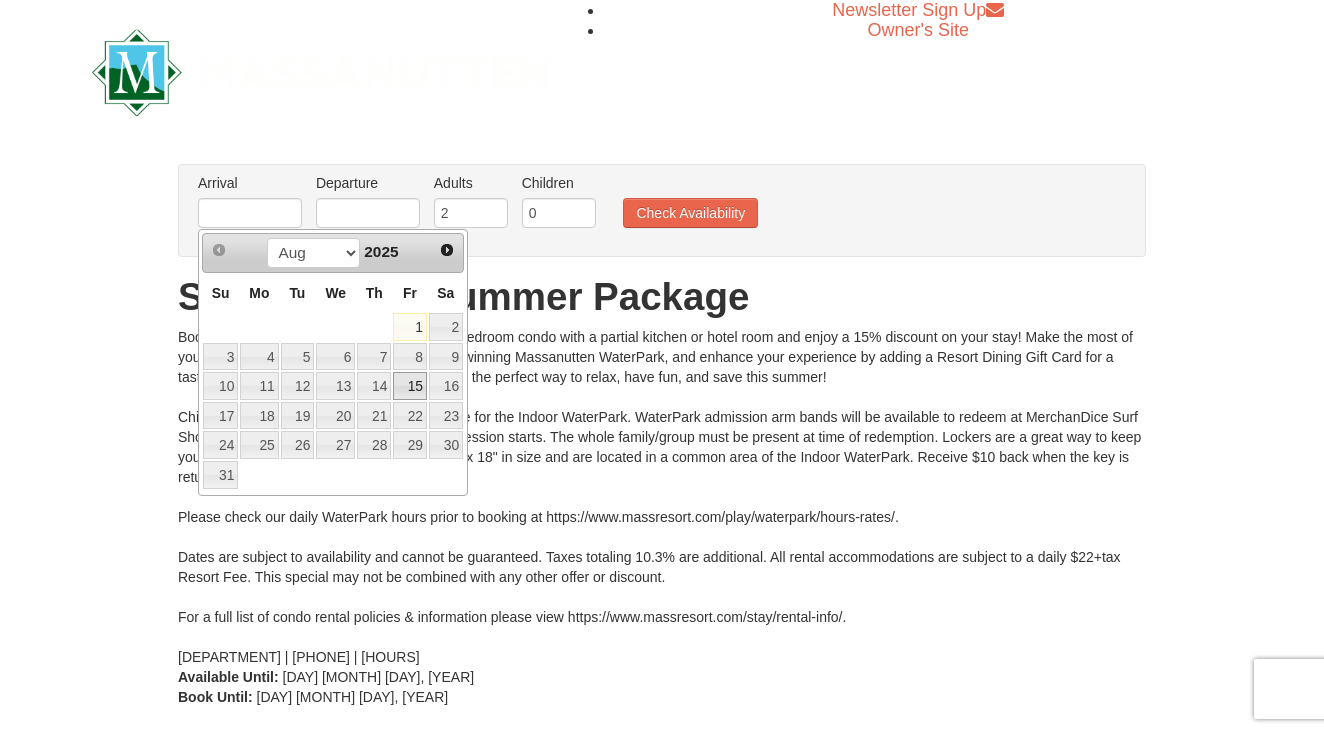 click on "15" at bounding box center [410, 386] 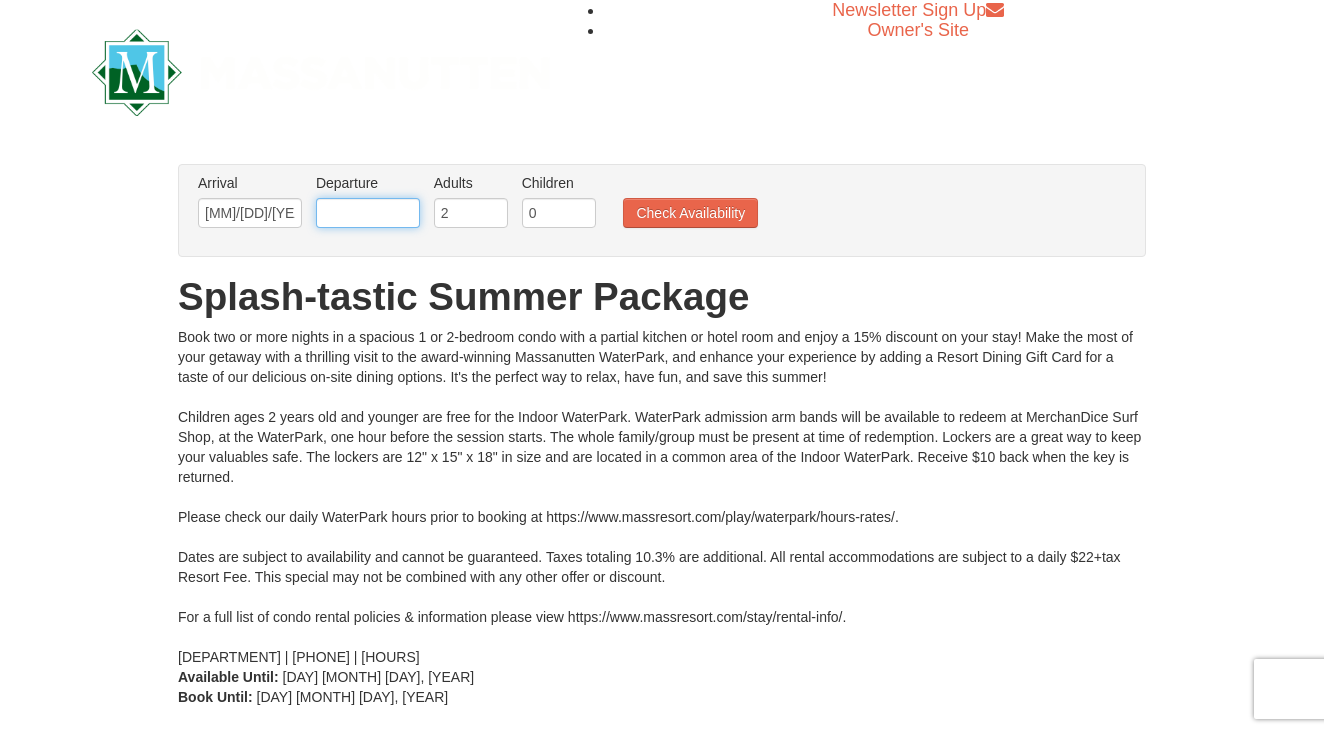 click at bounding box center (368, 213) 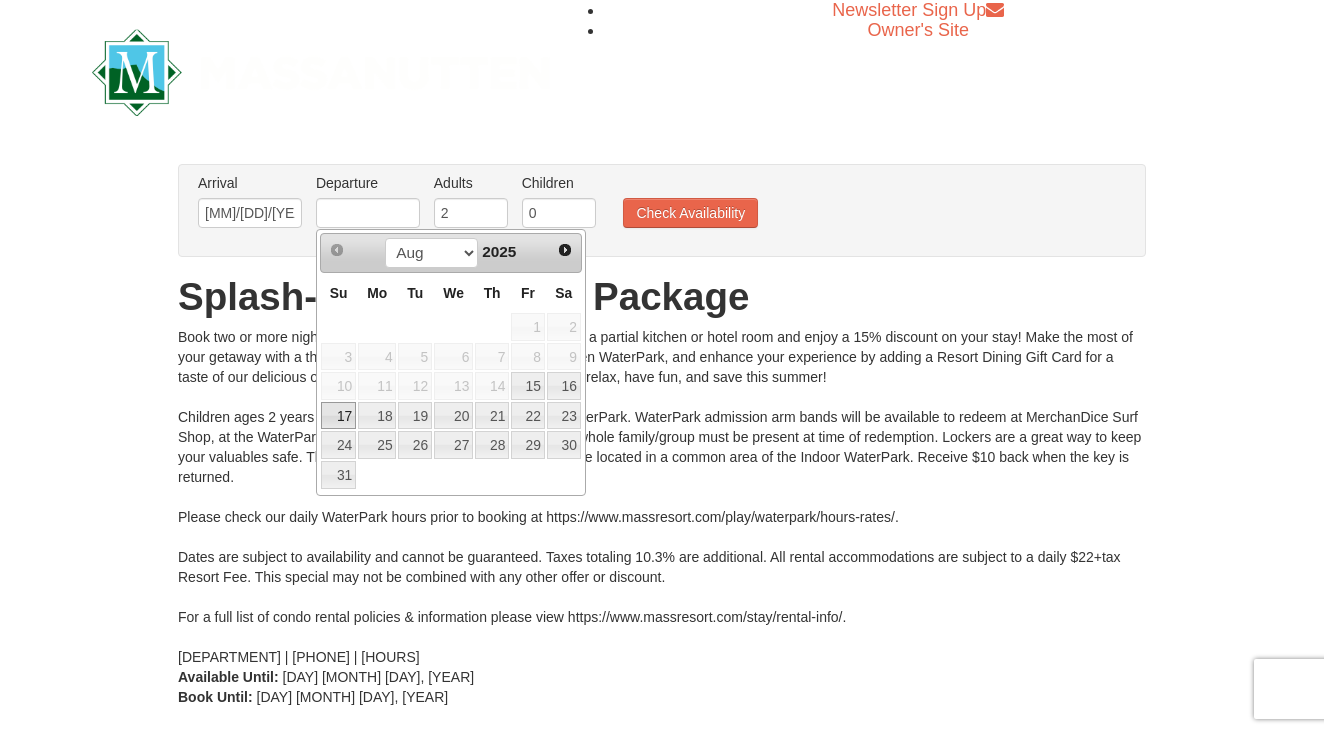 click on "17" at bounding box center (338, 416) 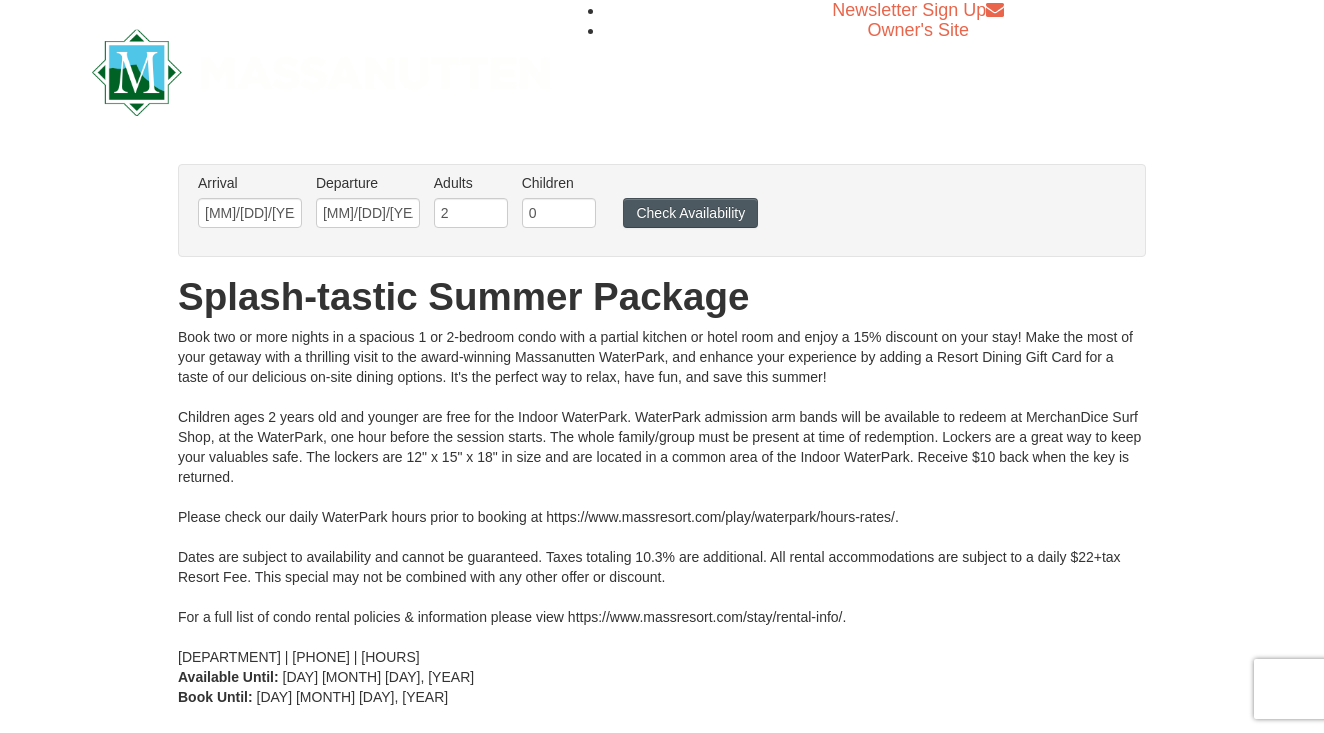 click on "Check Availability" at bounding box center (690, 213) 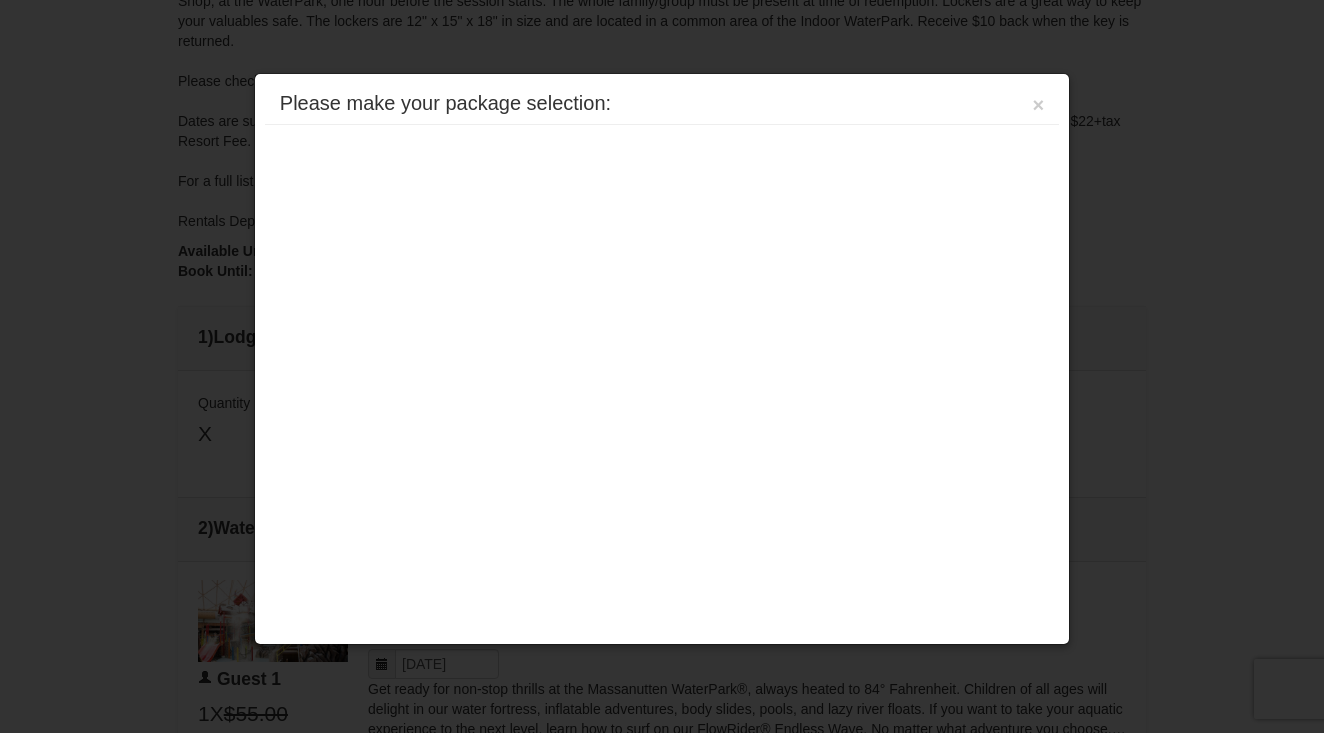 scroll, scrollTop: 547, scrollLeft: 0, axis: vertical 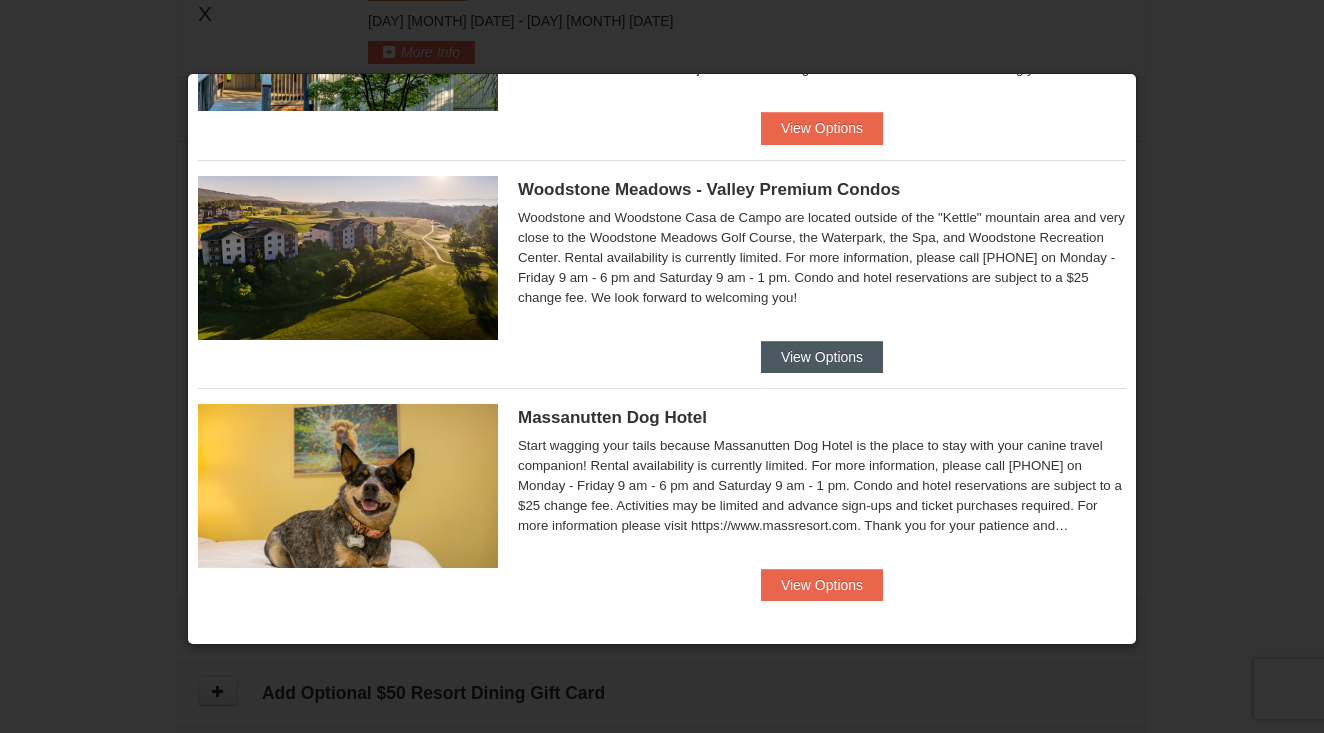 click on "View Options" at bounding box center [822, 357] 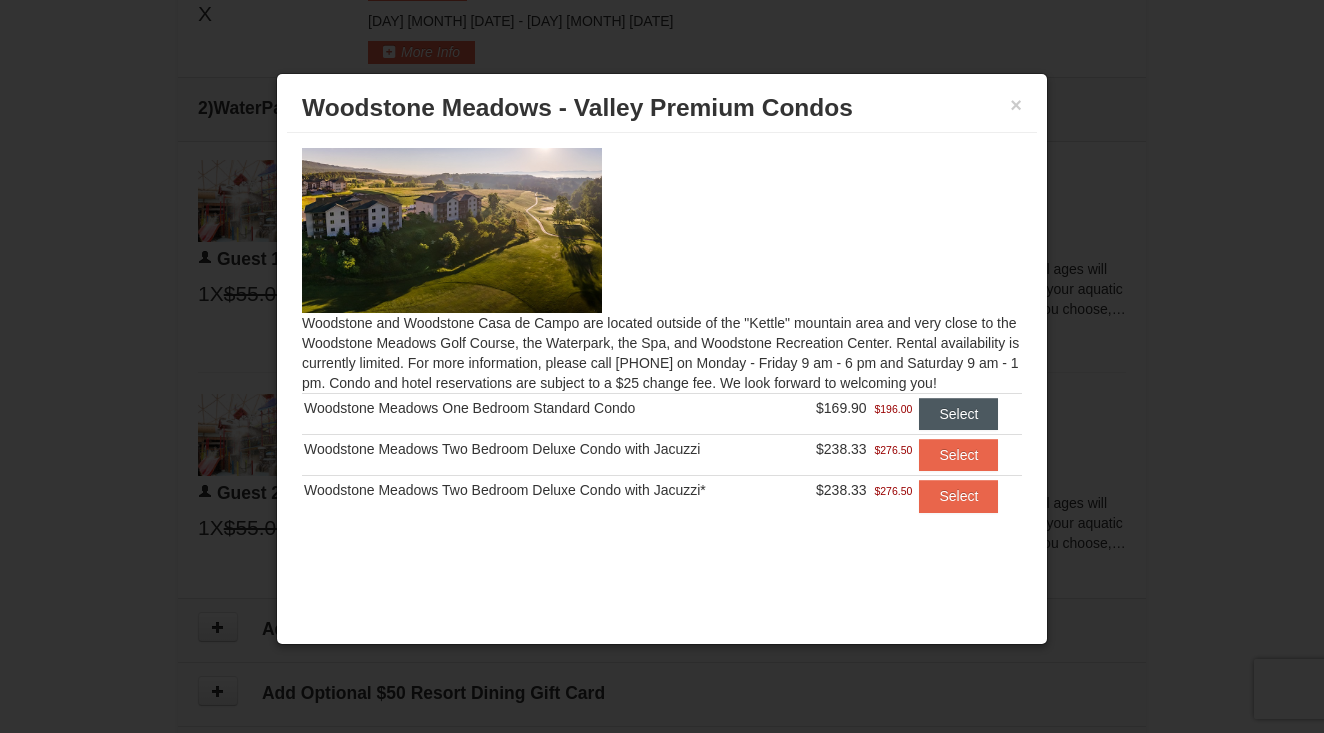 click on "Select" at bounding box center [958, 414] 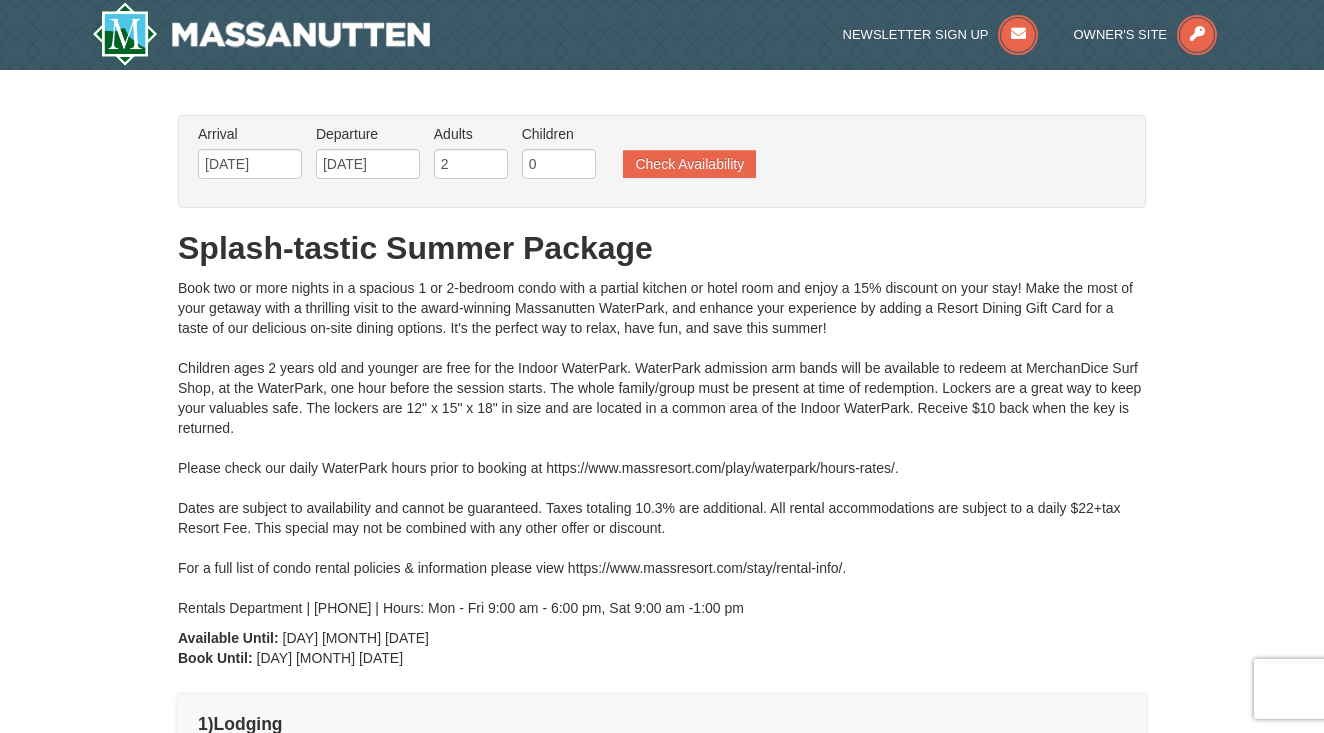 scroll, scrollTop: 0, scrollLeft: 0, axis: both 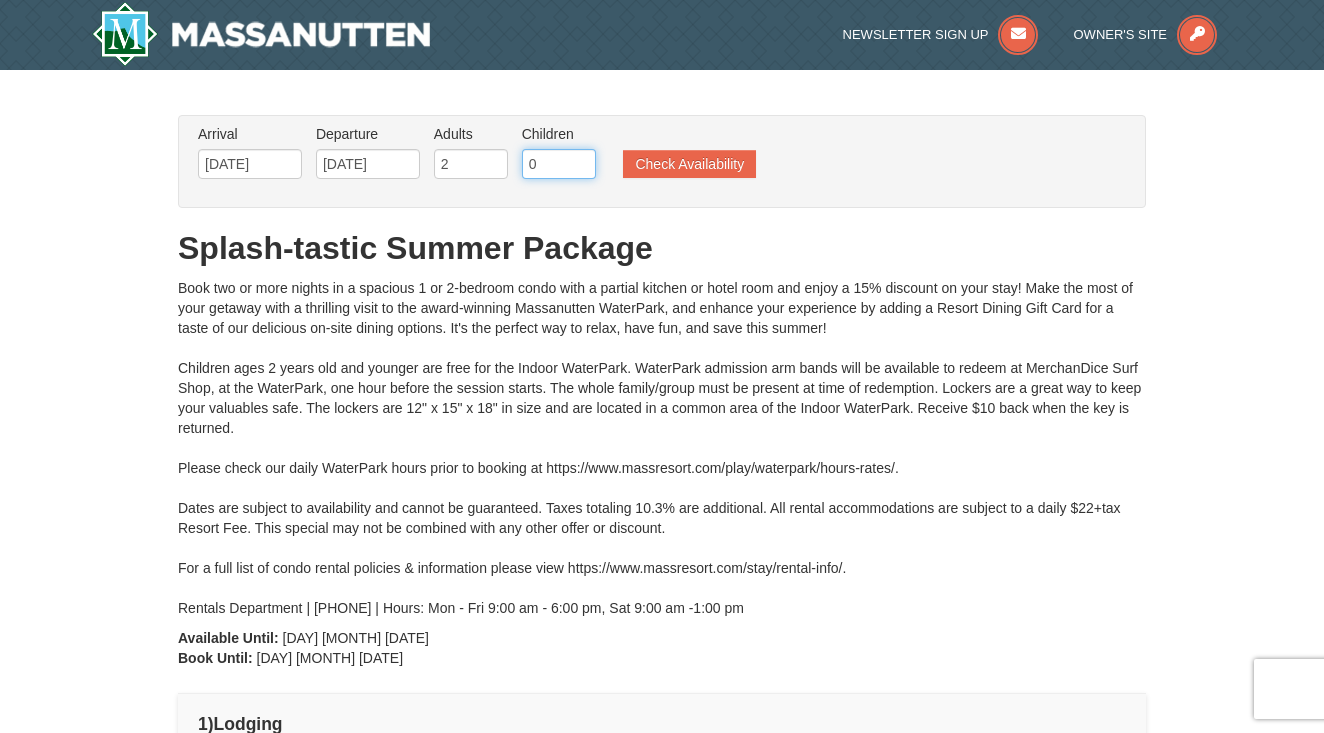 type on "1" 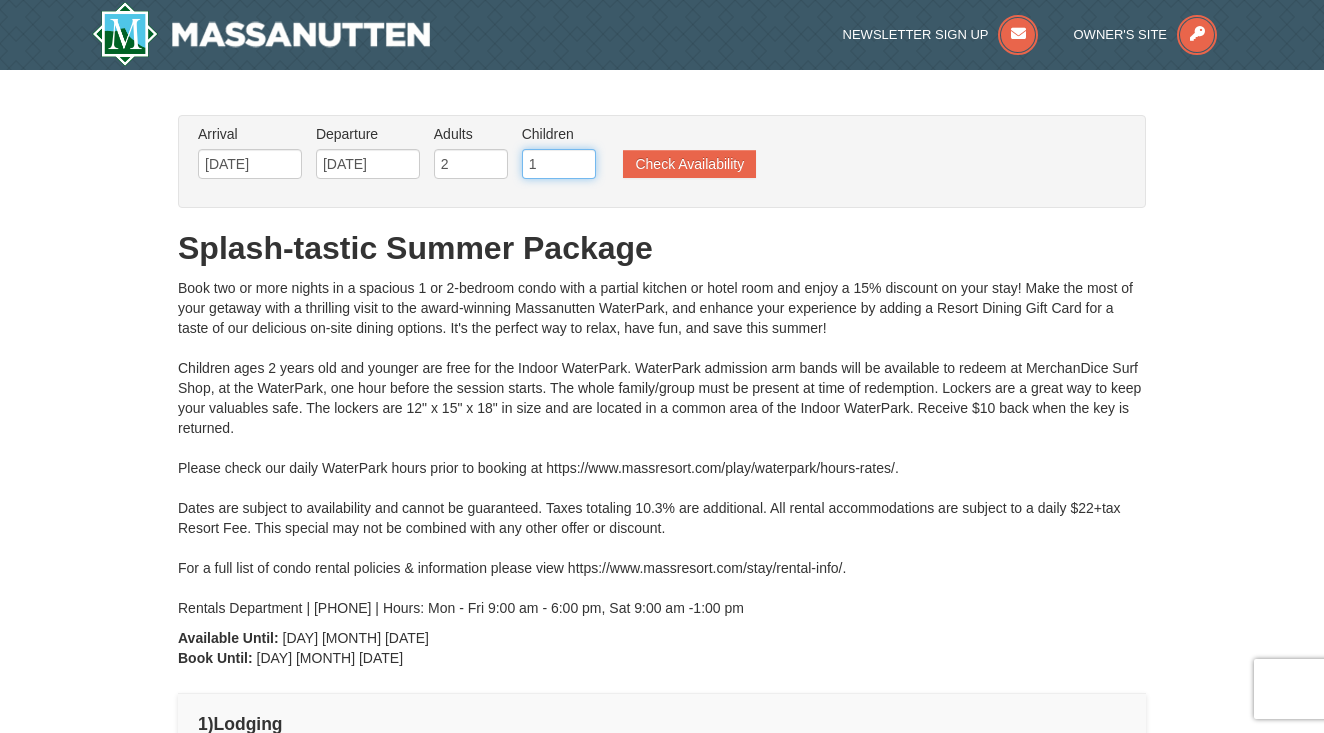 click on "1" at bounding box center (559, 164) 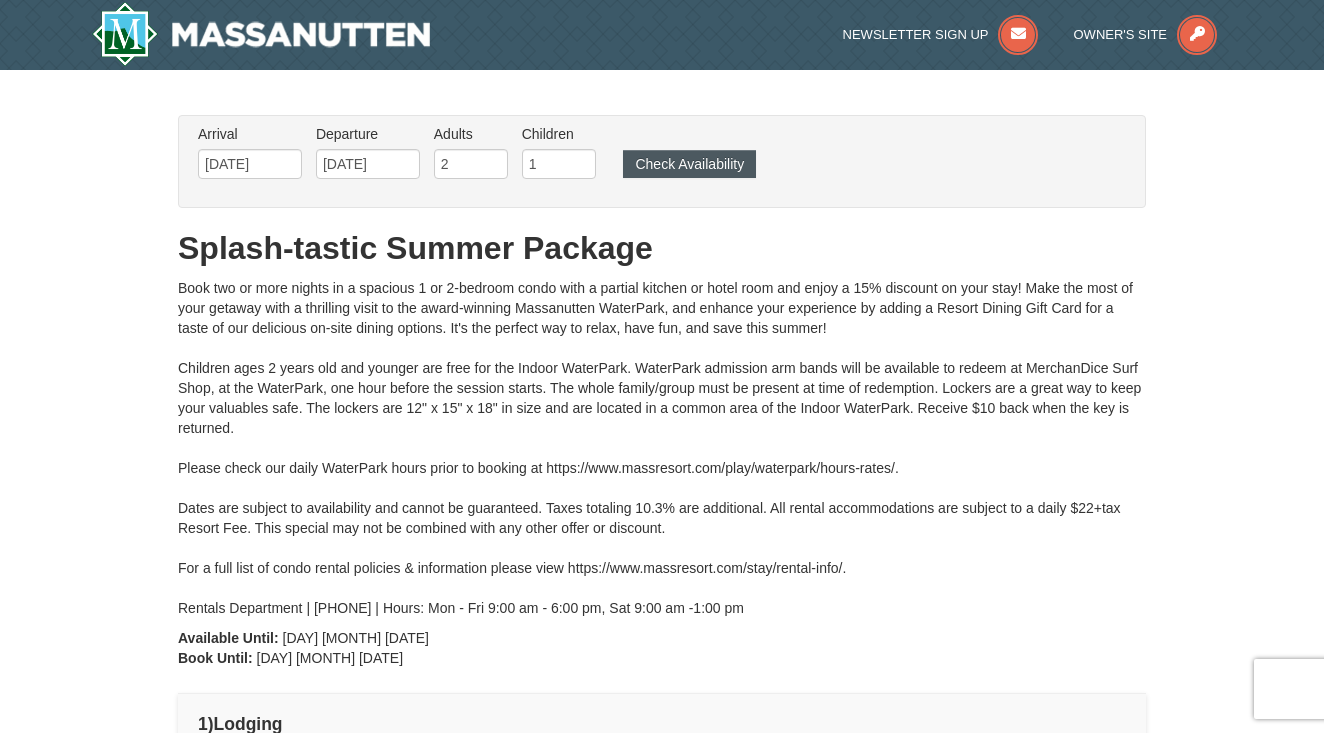 click on "Check Availability" at bounding box center [689, 164] 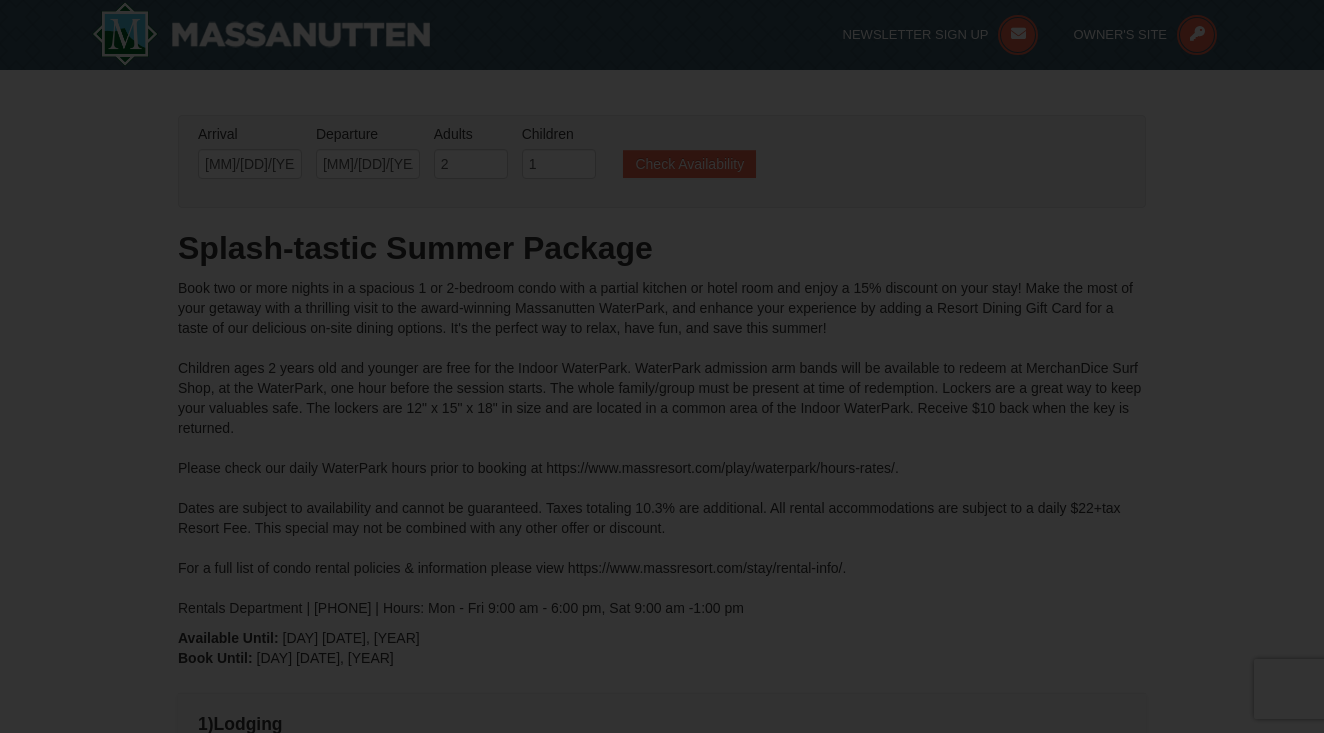scroll, scrollTop: 299, scrollLeft: 0, axis: vertical 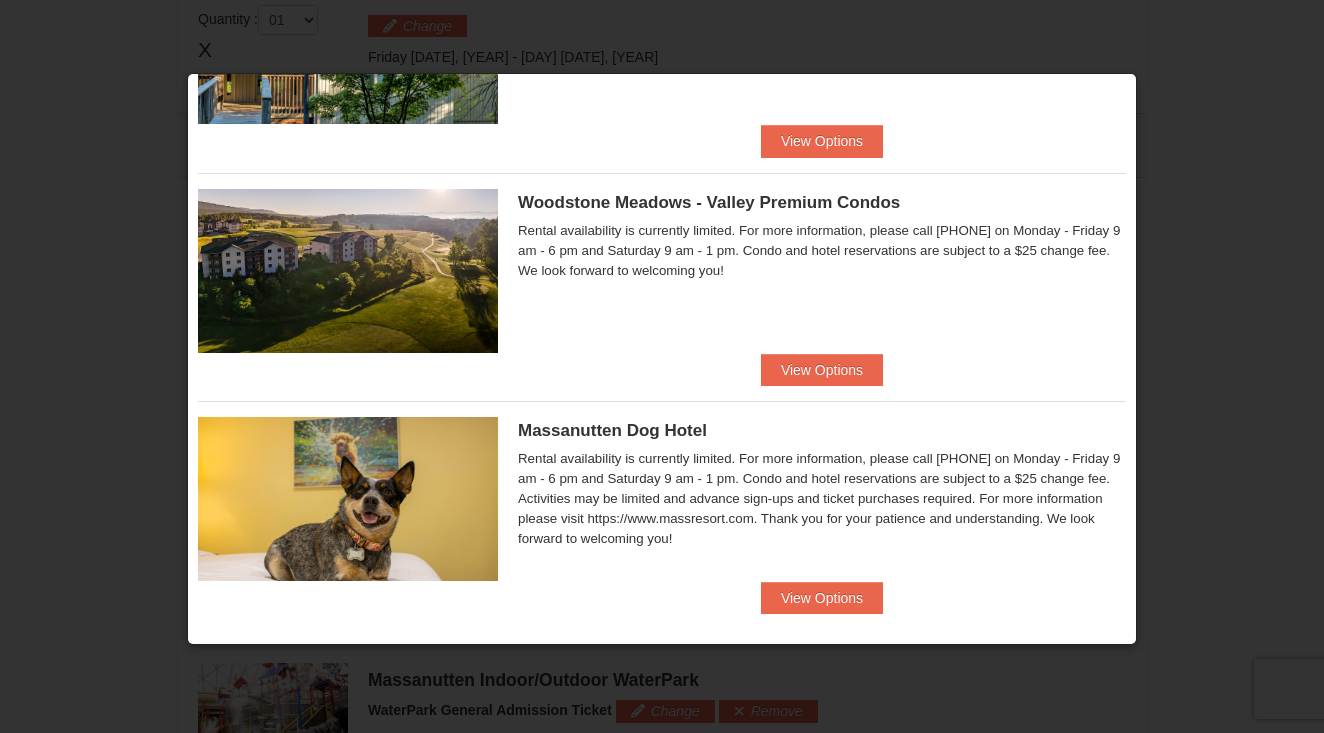 click on "Eagle Trace One Bedroom Townhouse with Jacuzzi
$174.15
$201.00" at bounding box center (662, 58) 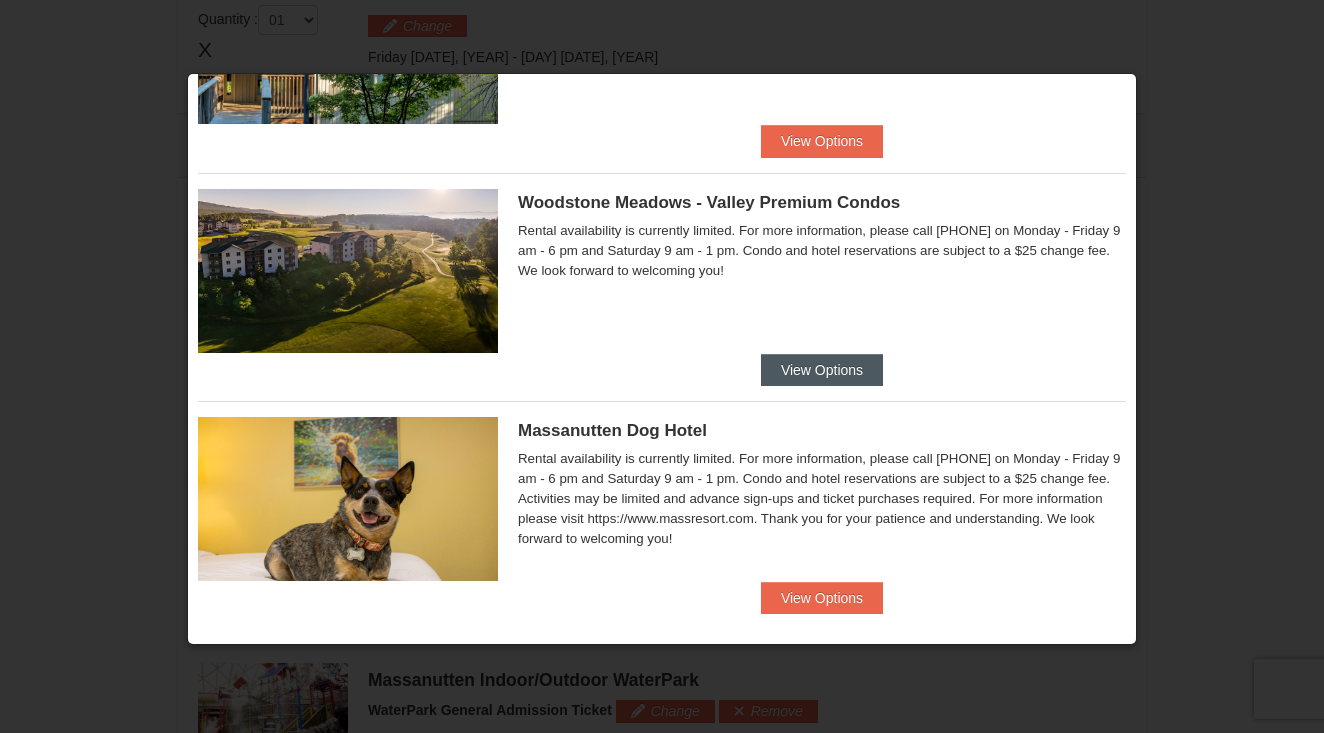click on "View Options" at bounding box center (822, 370) 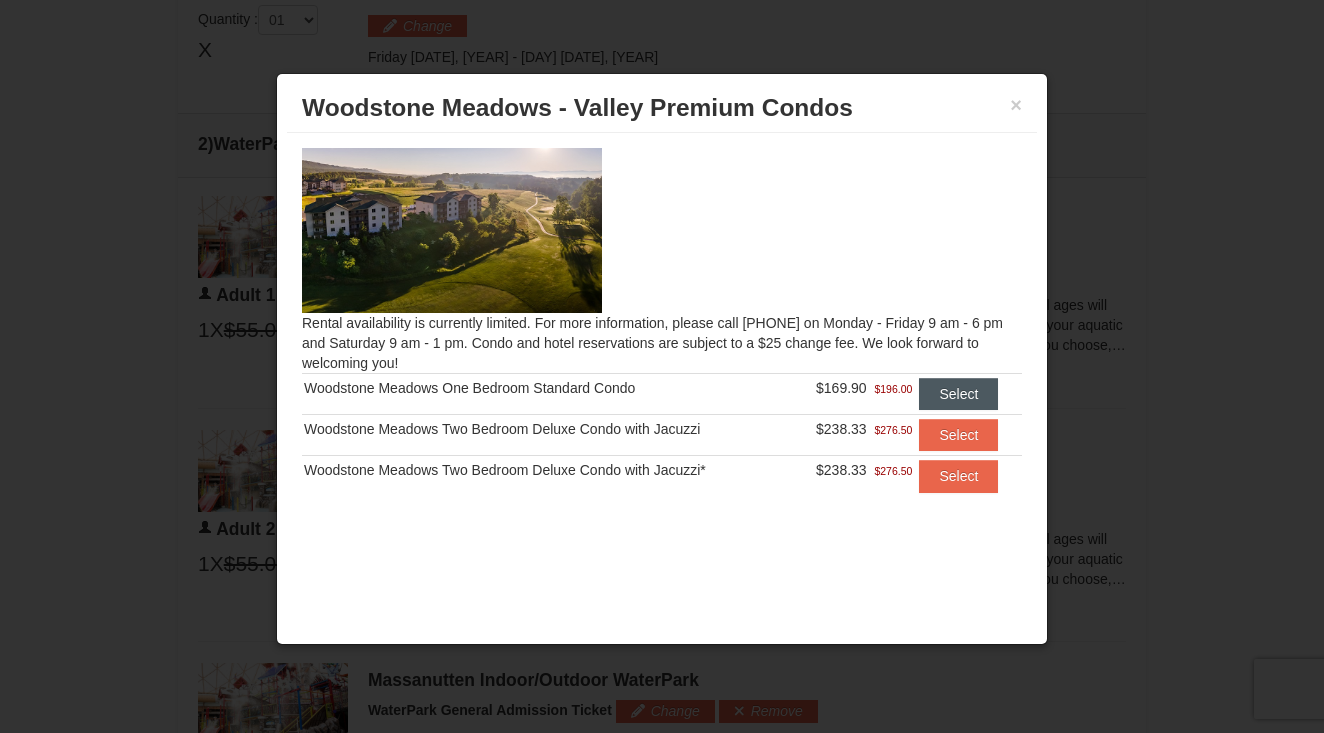 click on "Select" at bounding box center [958, 394] 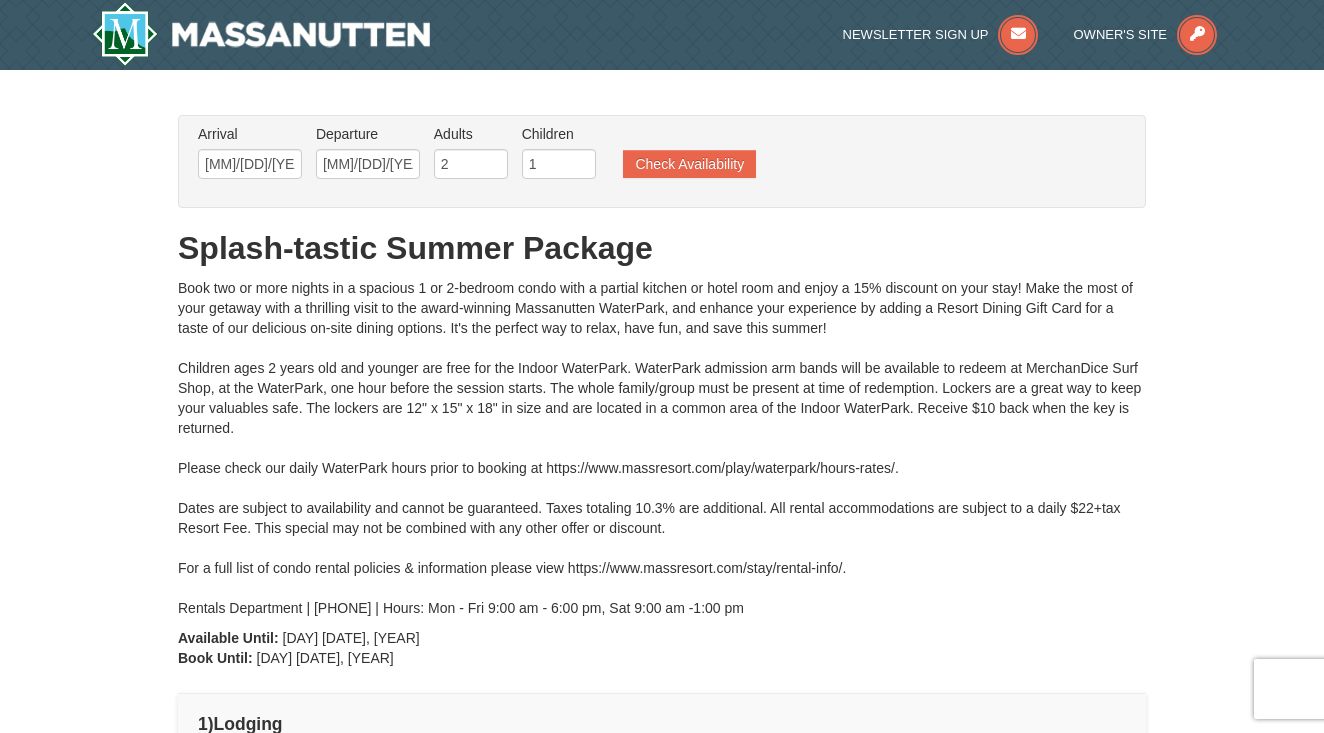 scroll, scrollTop: 0, scrollLeft: 0, axis: both 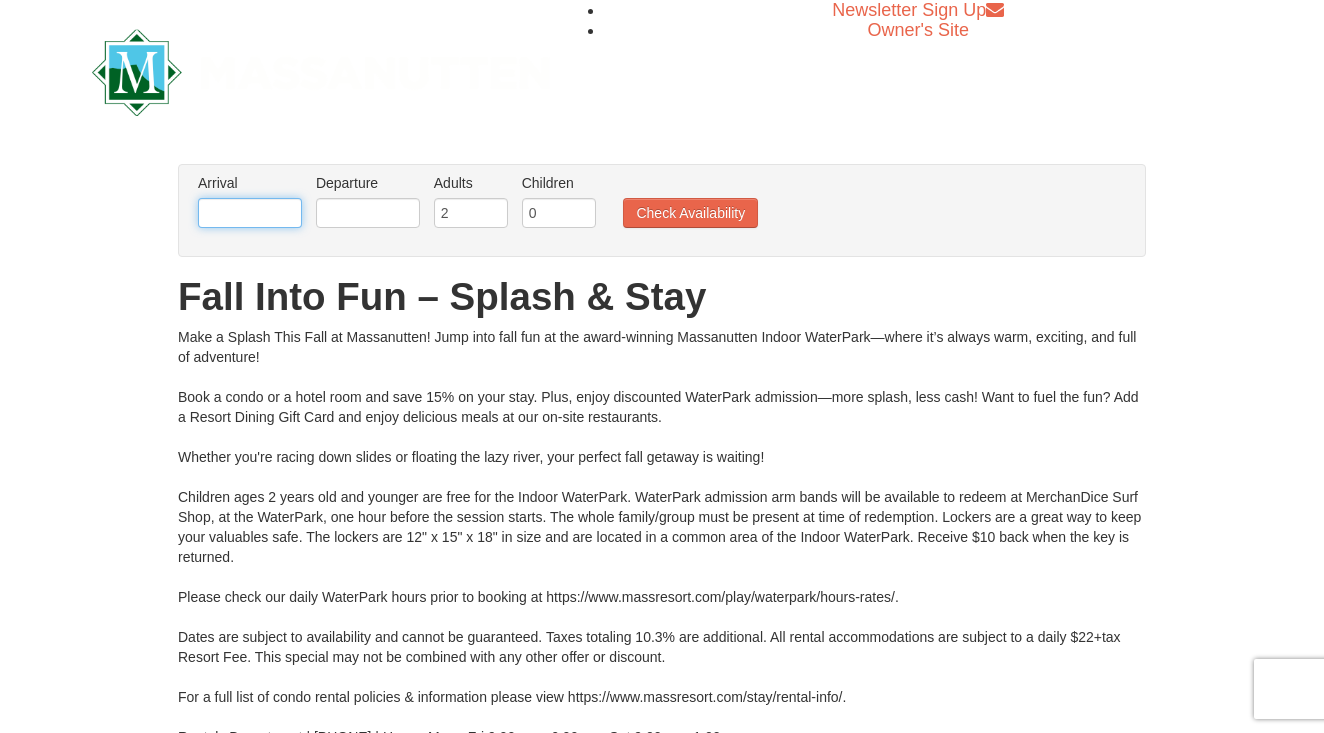 click on "Browser Not Supported
We notice you are using a browser which will not provide the best experience. We recommend using newer versions Chrome, Firefox, and Edge.
Chrome
Firefox
Edge
Safari
Select your preferred browser above to download.
Continue Anyway
Skip to Main Content
Newsletter Sign Up
Owner's Site
×" at bounding box center (662, 536) 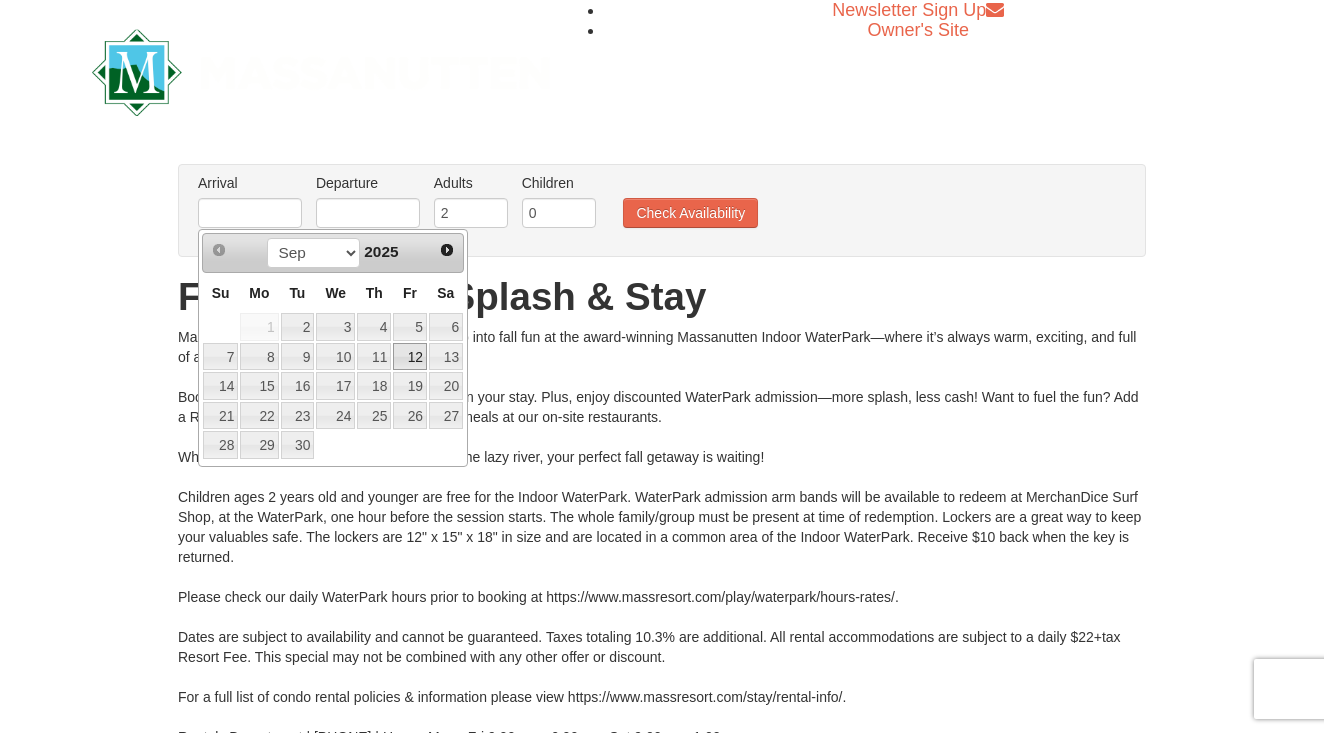 click on "12" at bounding box center [410, 357] 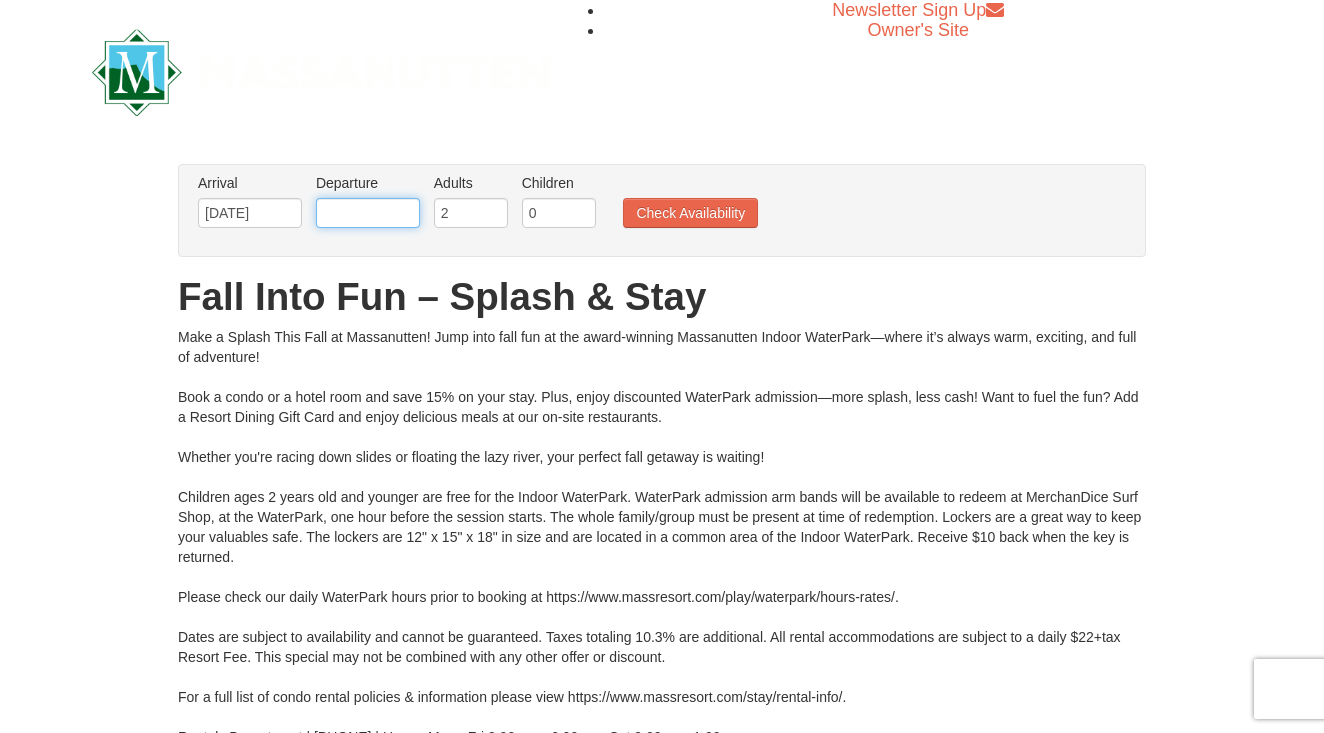 click at bounding box center (368, 213) 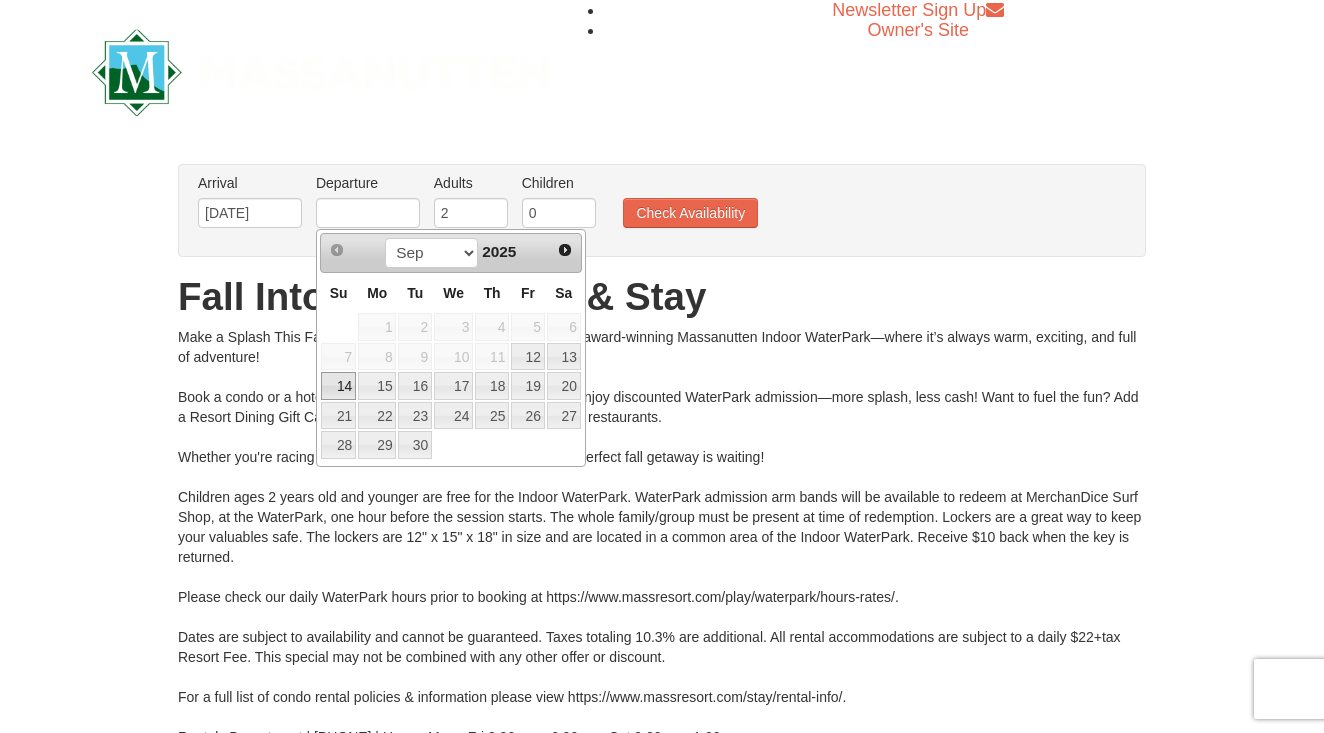 click on "14" at bounding box center [338, 386] 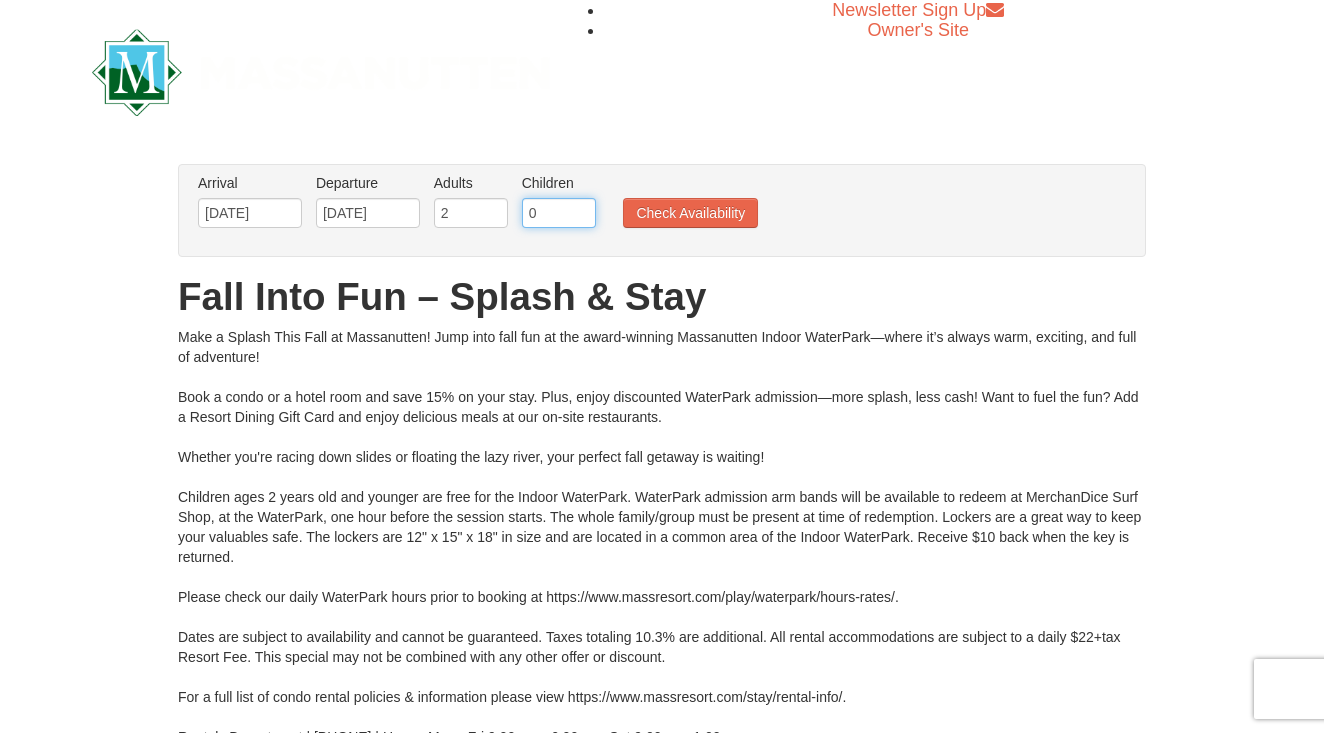 type on "1" 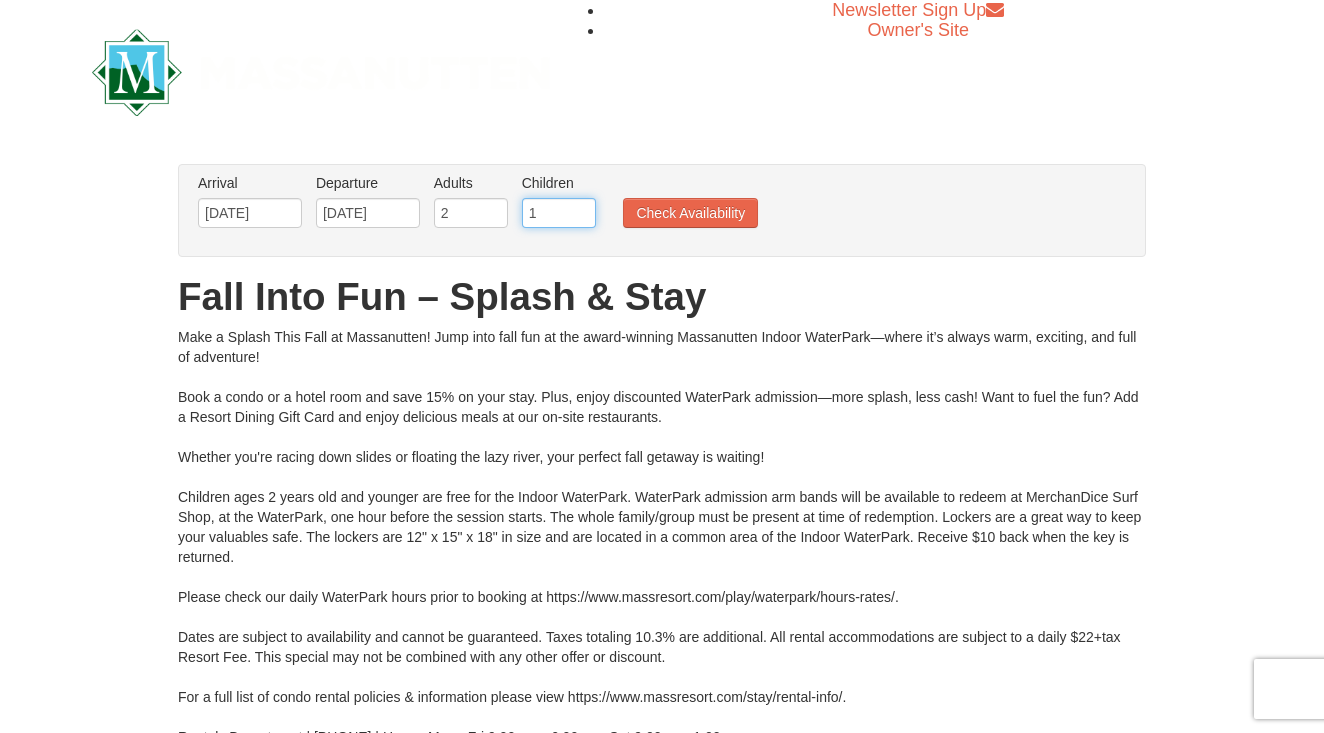 click on "1" at bounding box center (559, 213) 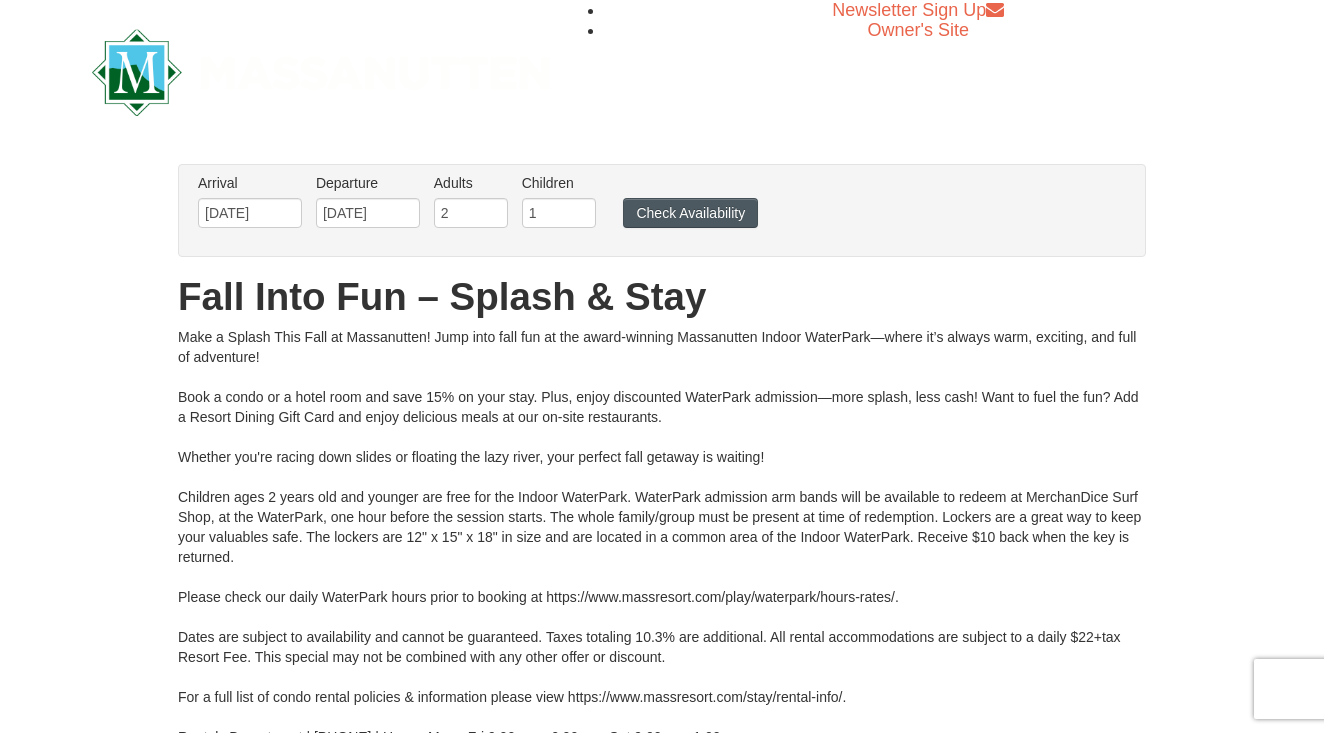 click on "Check Availability" at bounding box center (690, 213) 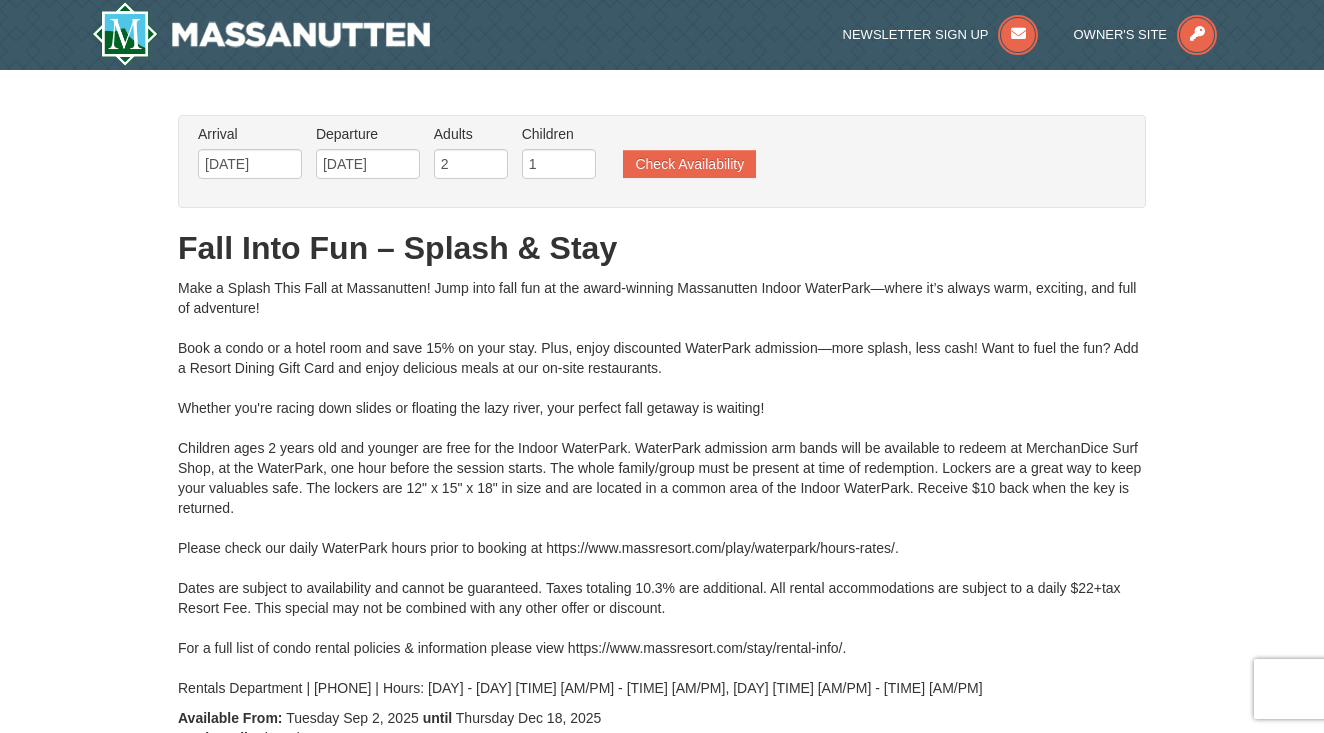 scroll, scrollTop: 0, scrollLeft: 0, axis: both 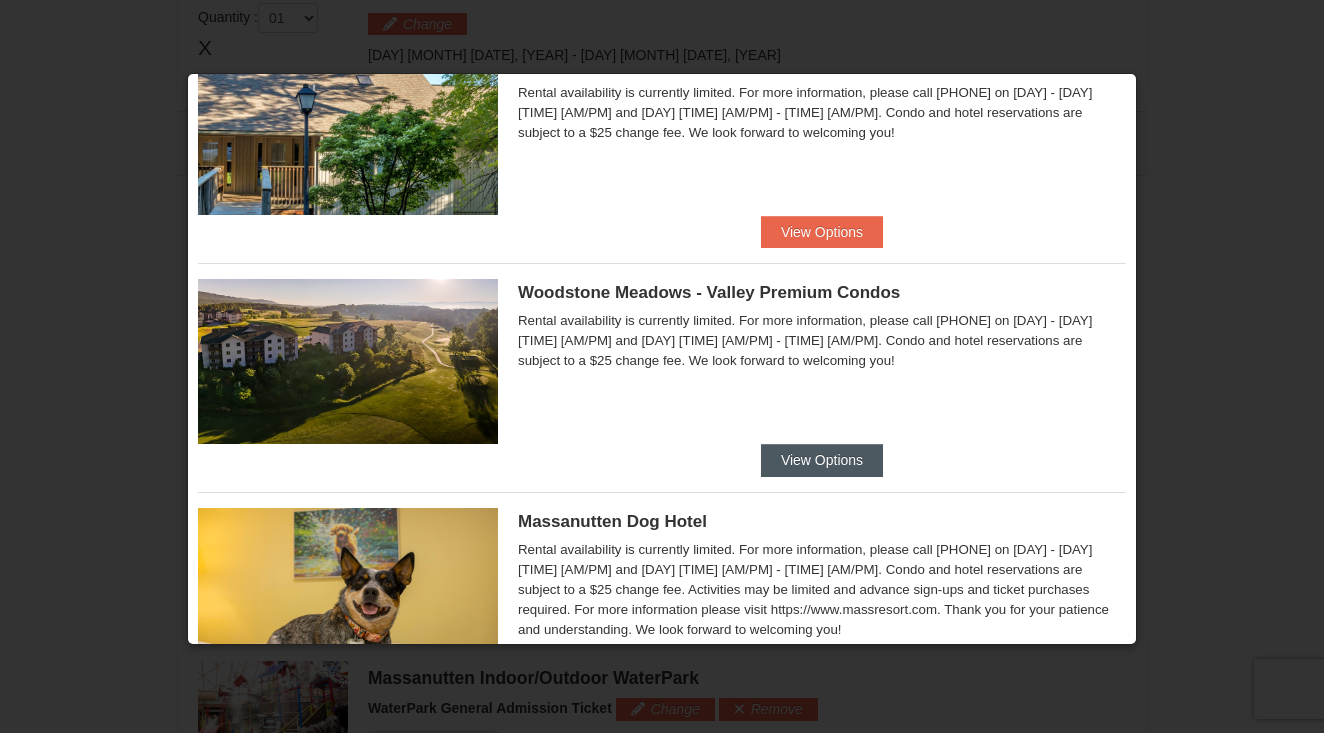 click on "View Options" at bounding box center [822, 460] 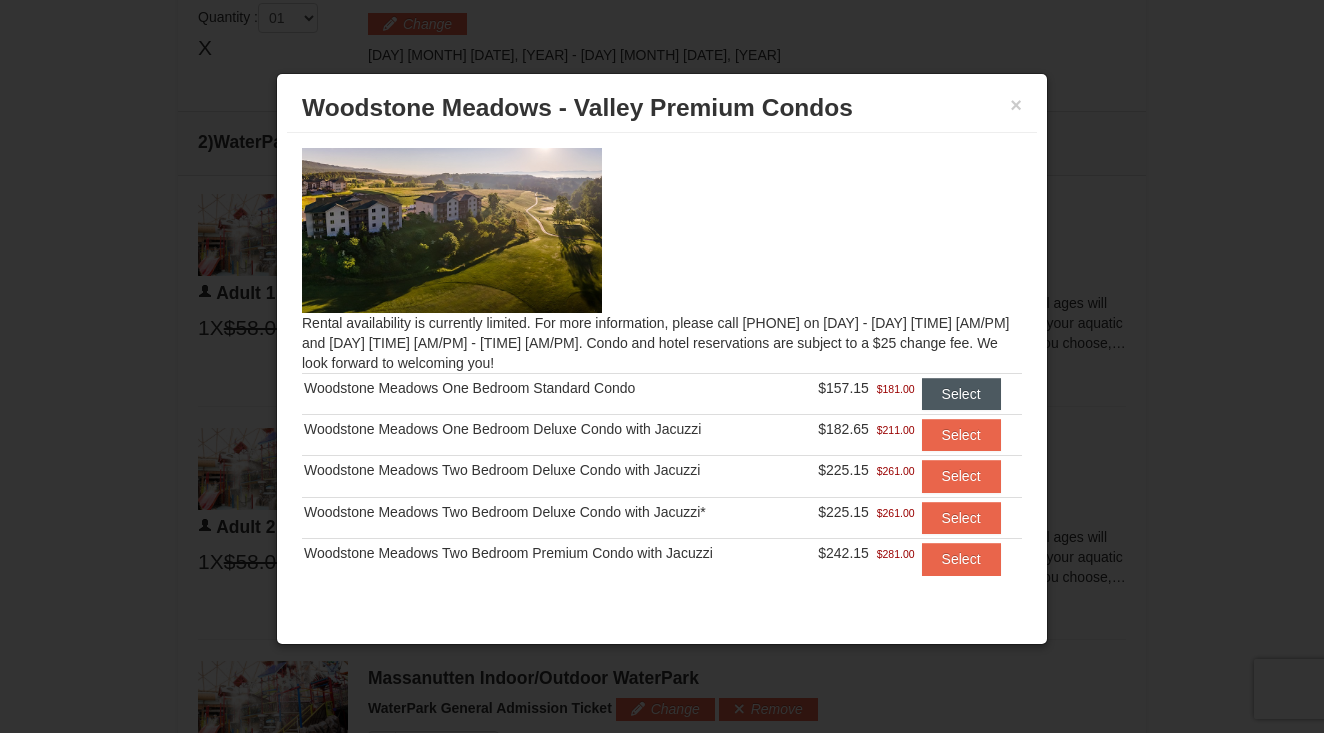 click on "Select" at bounding box center (961, 394) 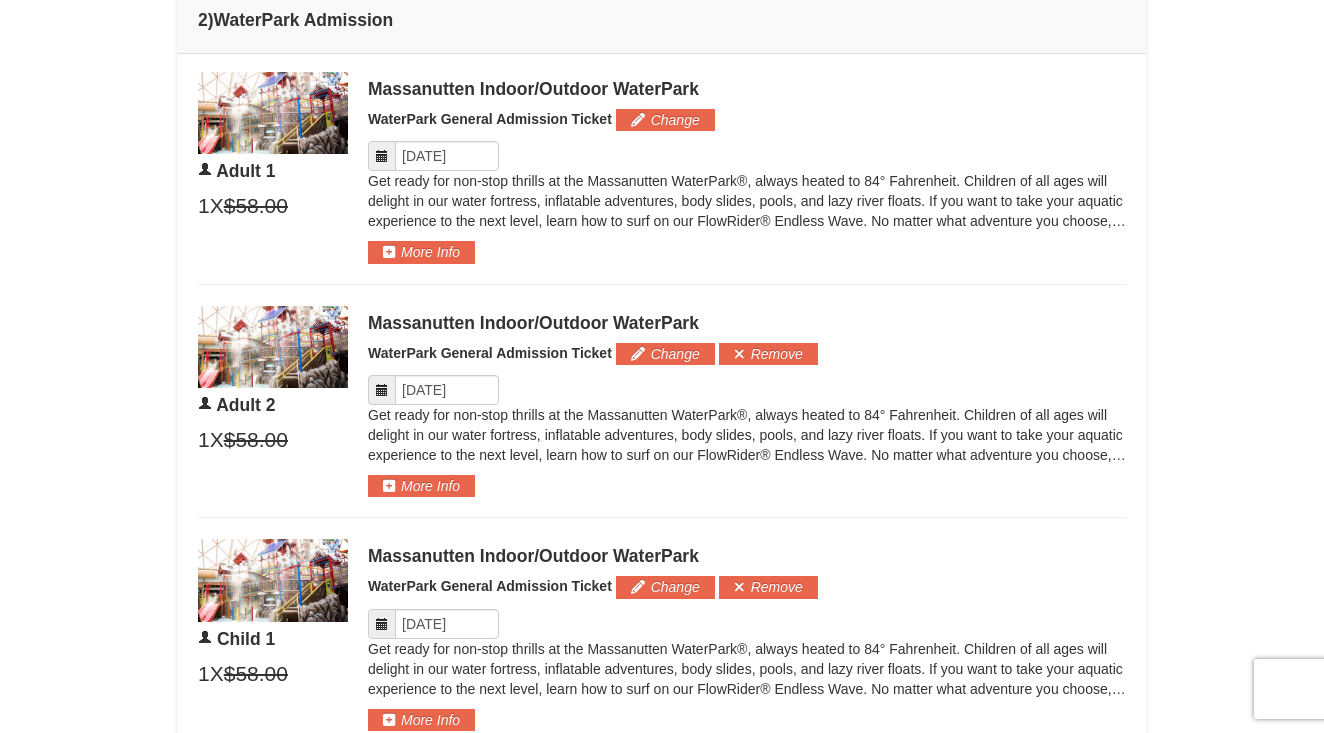 scroll, scrollTop: 110, scrollLeft: 0, axis: vertical 